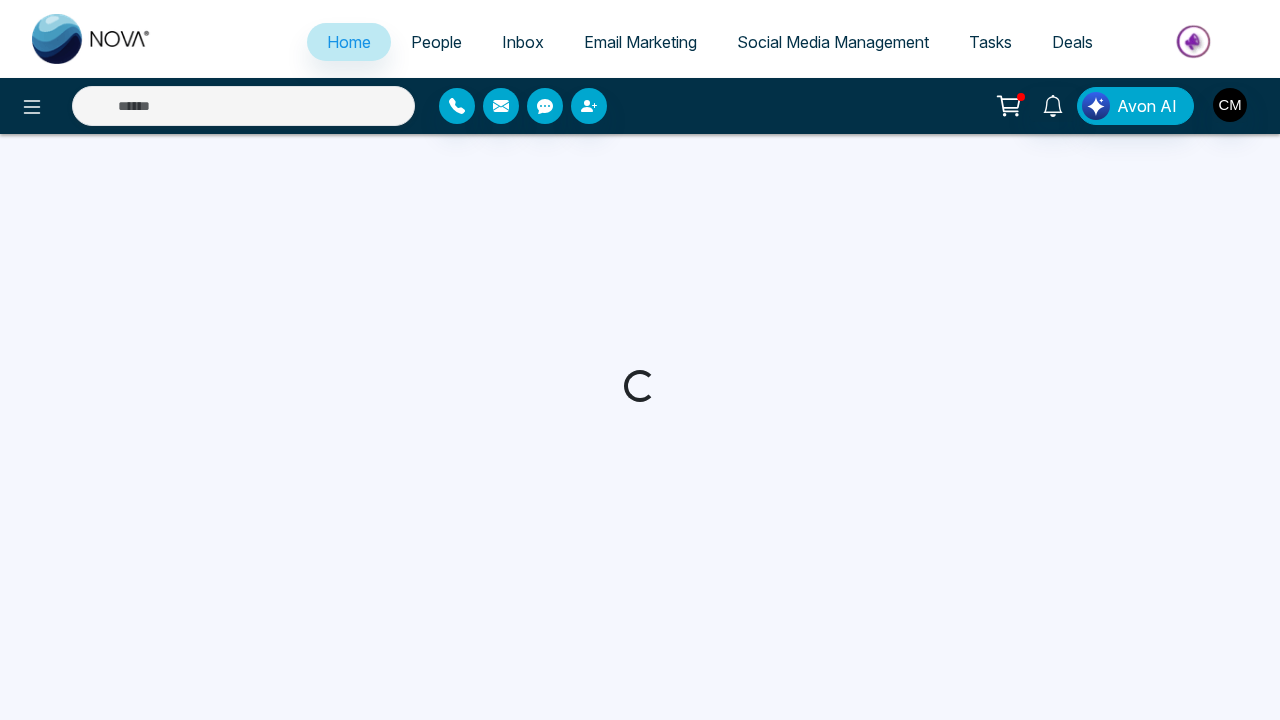 scroll, scrollTop: 0, scrollLeft: 0, axis: both 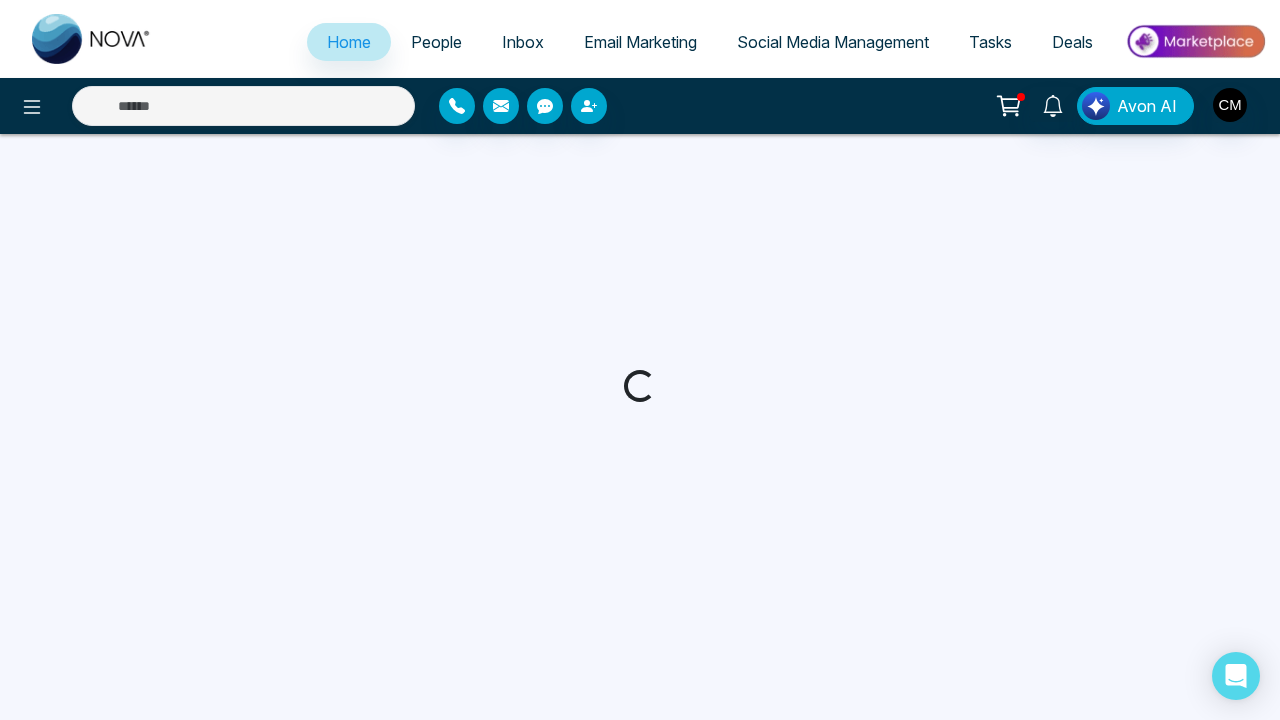 select on "*" 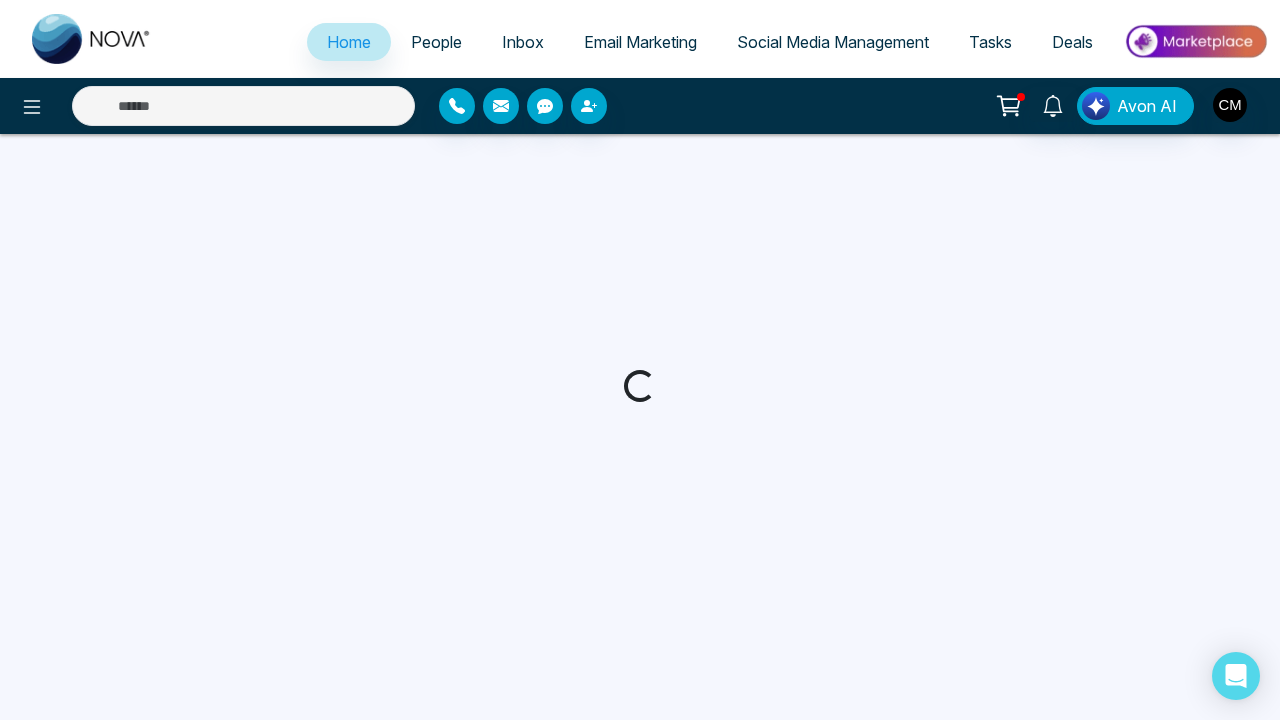 select on "*" 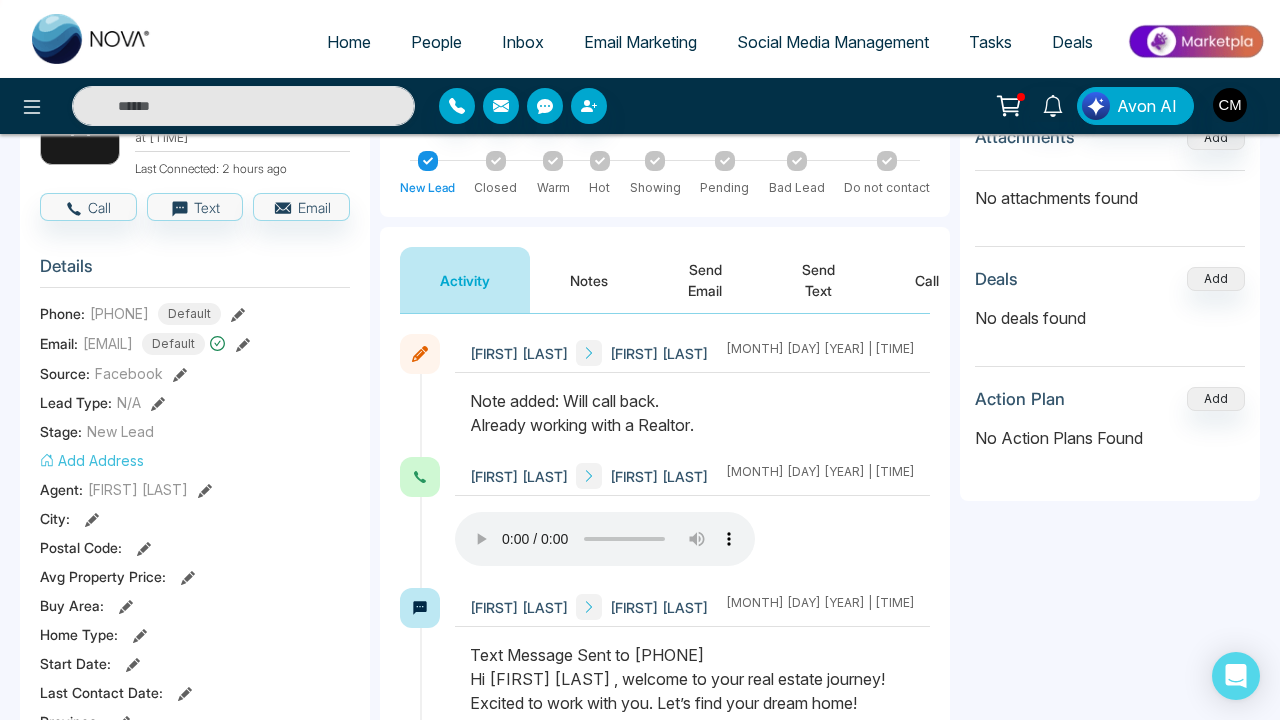 scroll, scrollTop: 177, scrollLeft: 0, axis: vertical 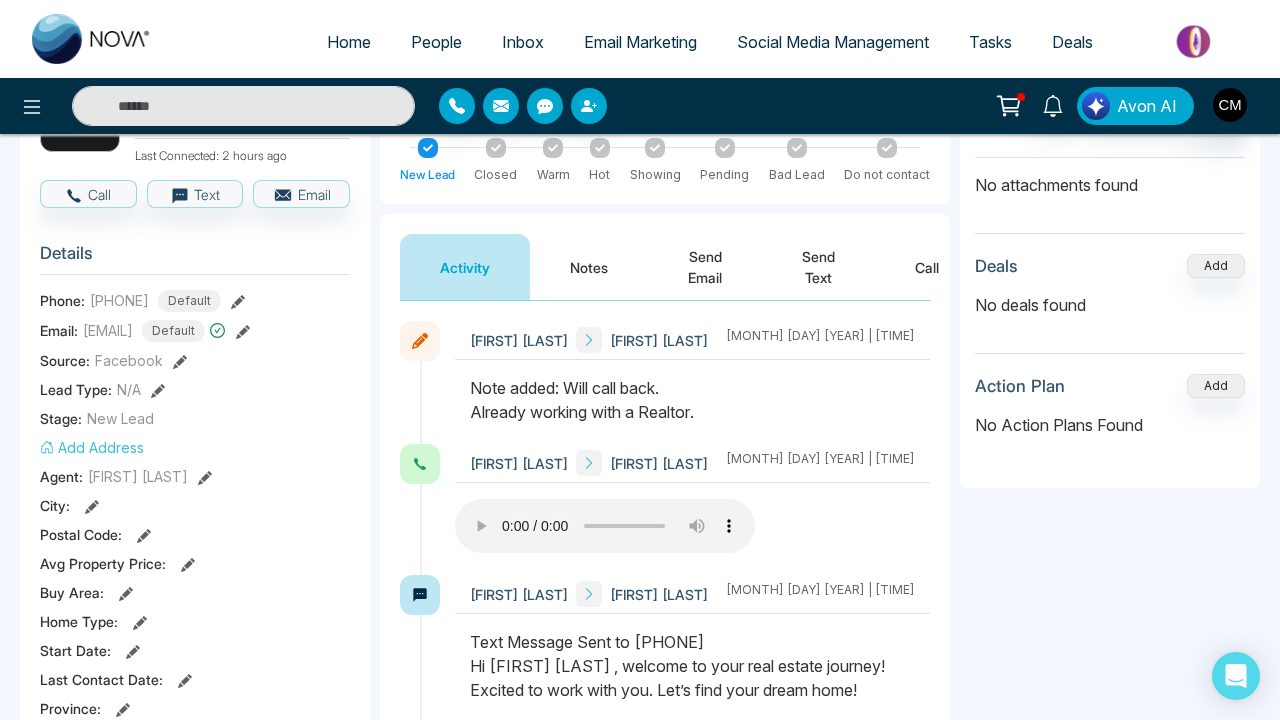 click at bounding box center (605, 526) 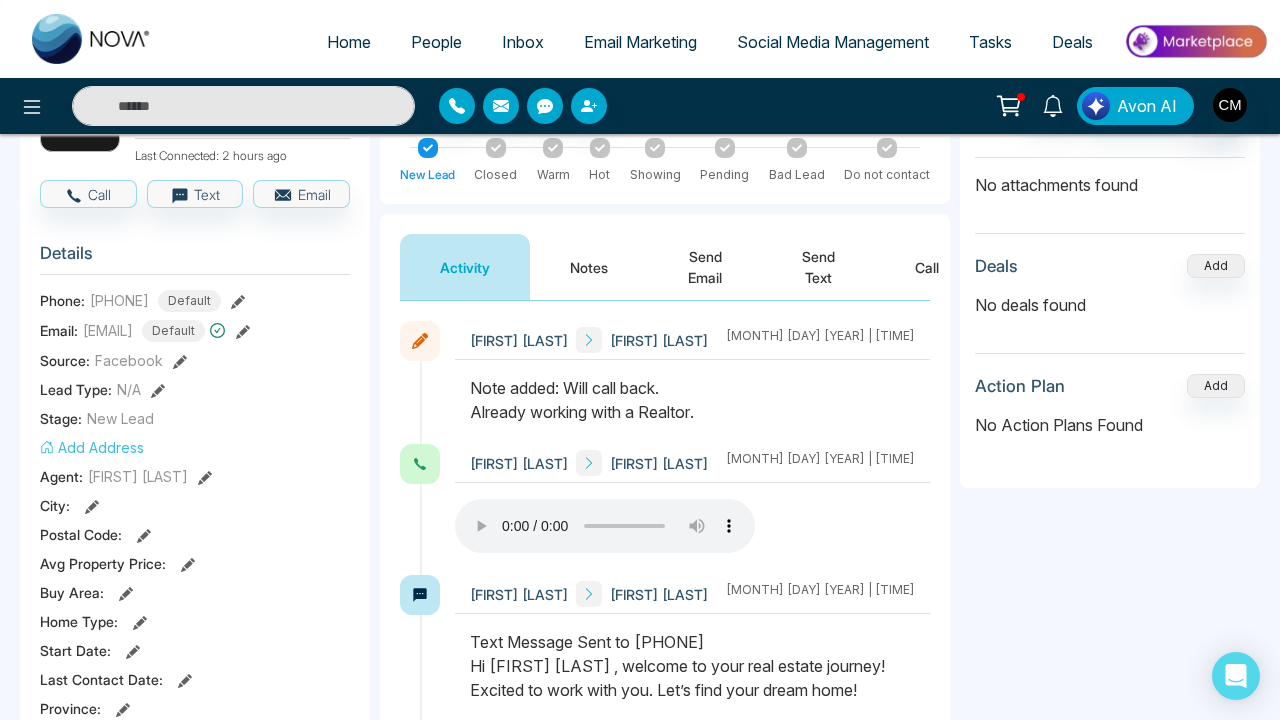 click at bounding box center [605, 526] 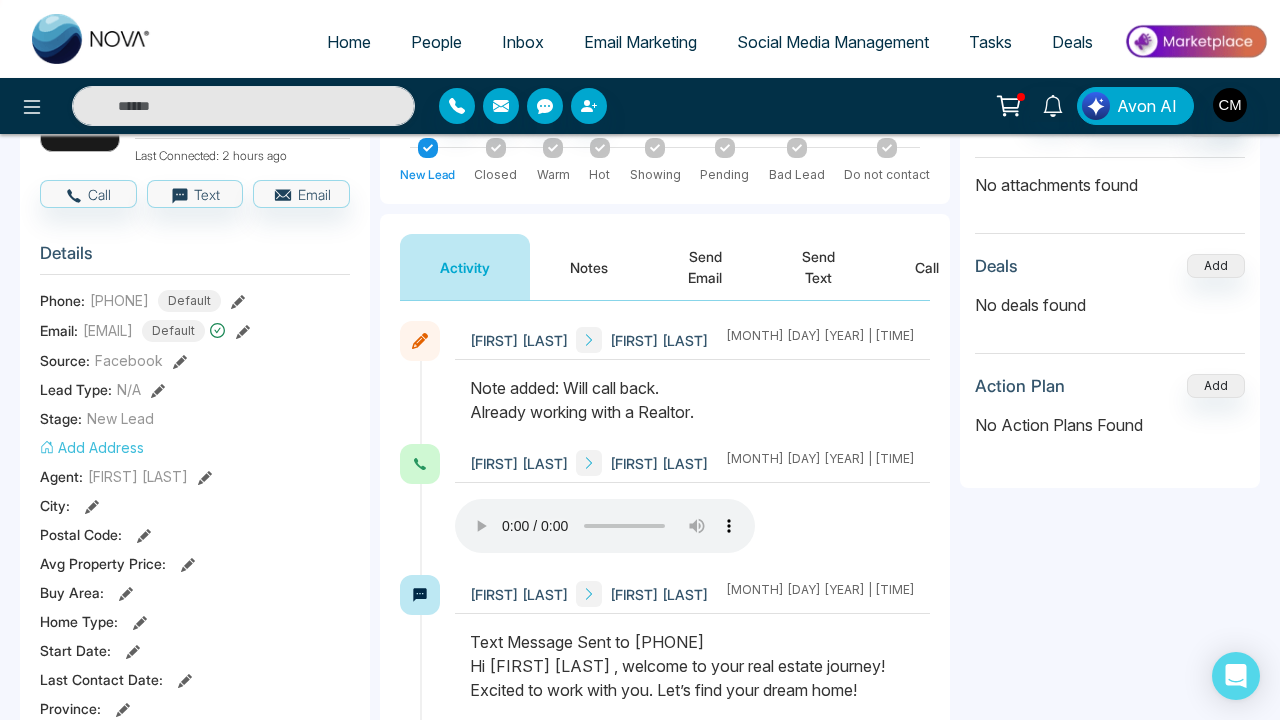click at bounding box center (605, 526) 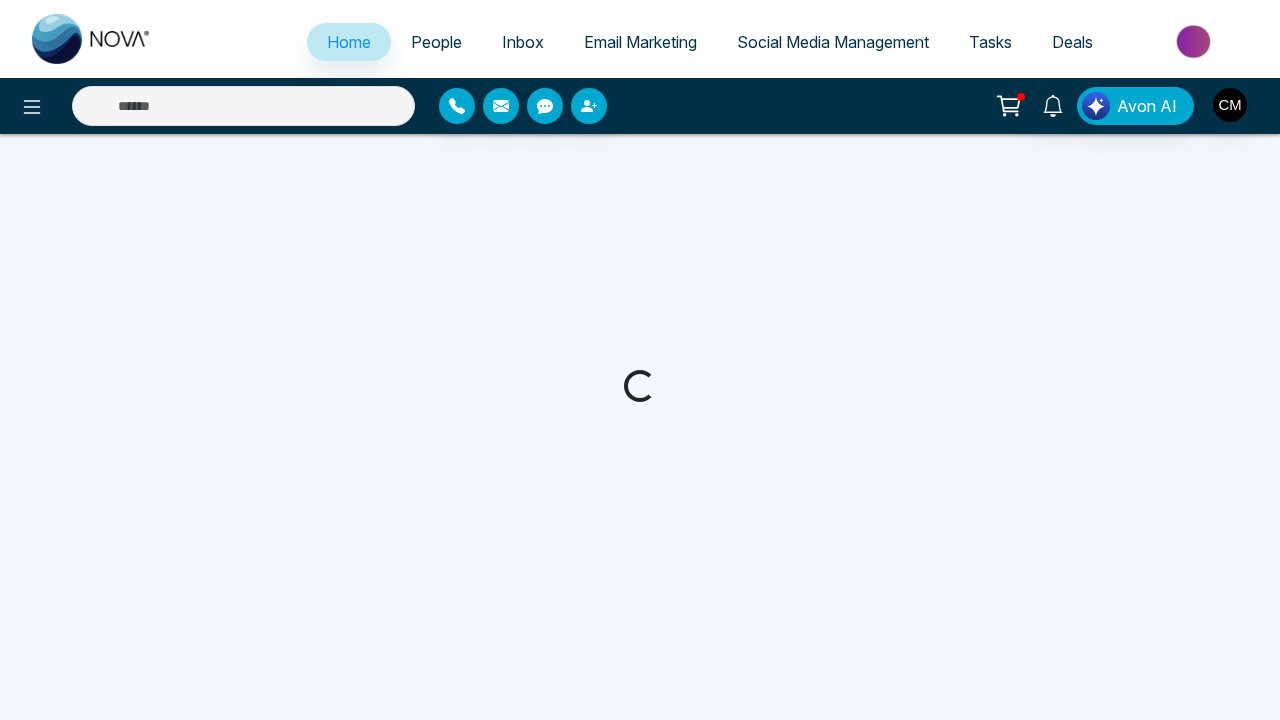 scroll, scrollTop: 0, scrollLeft: 0, axis: both 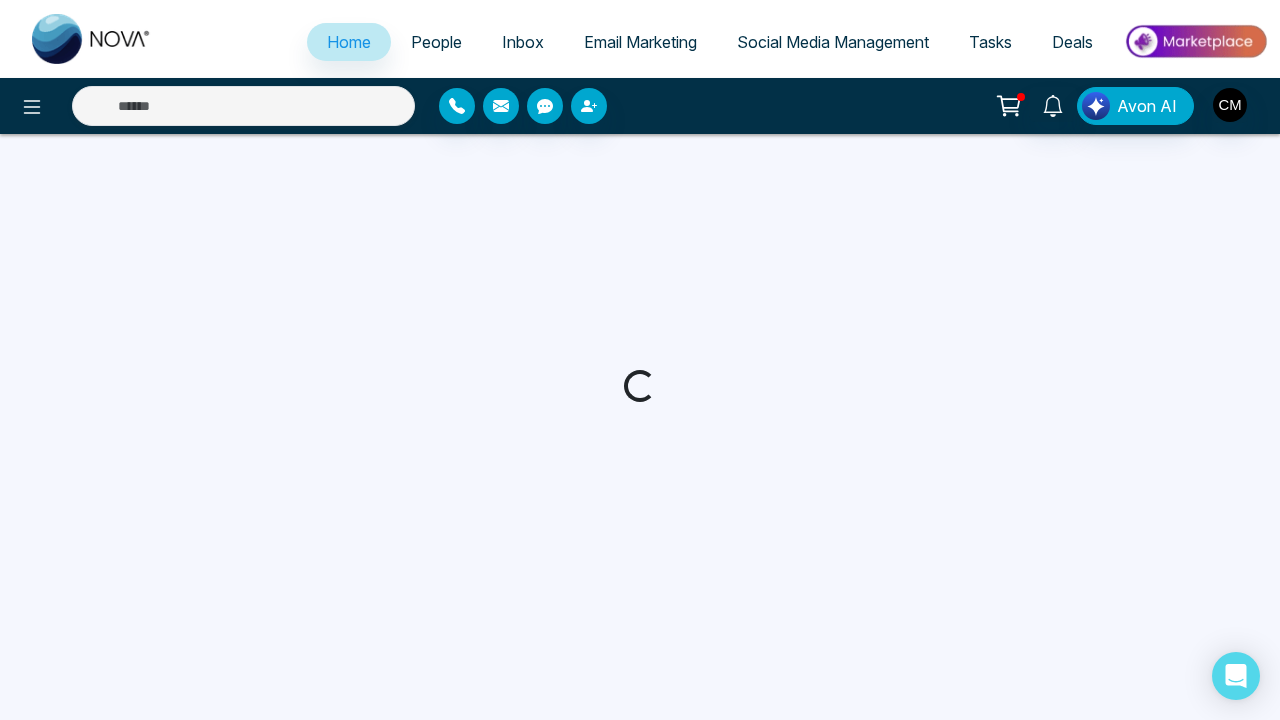 select on "*" 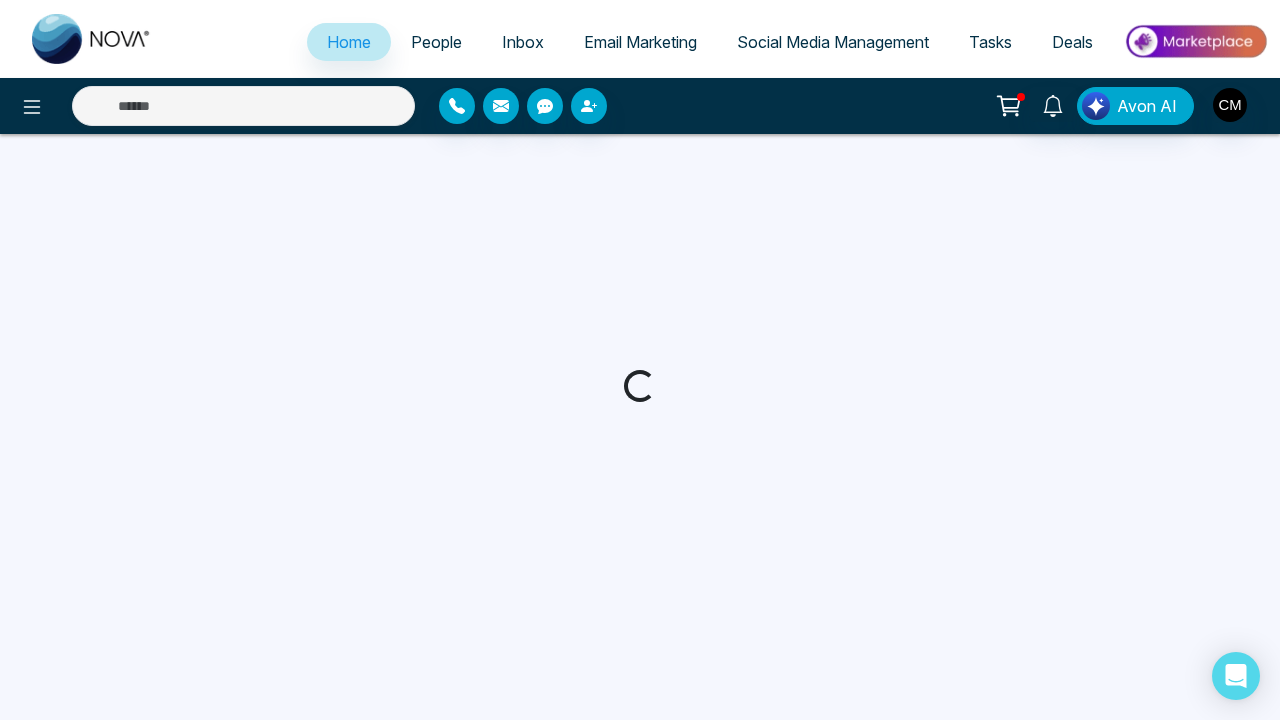 select on "*" 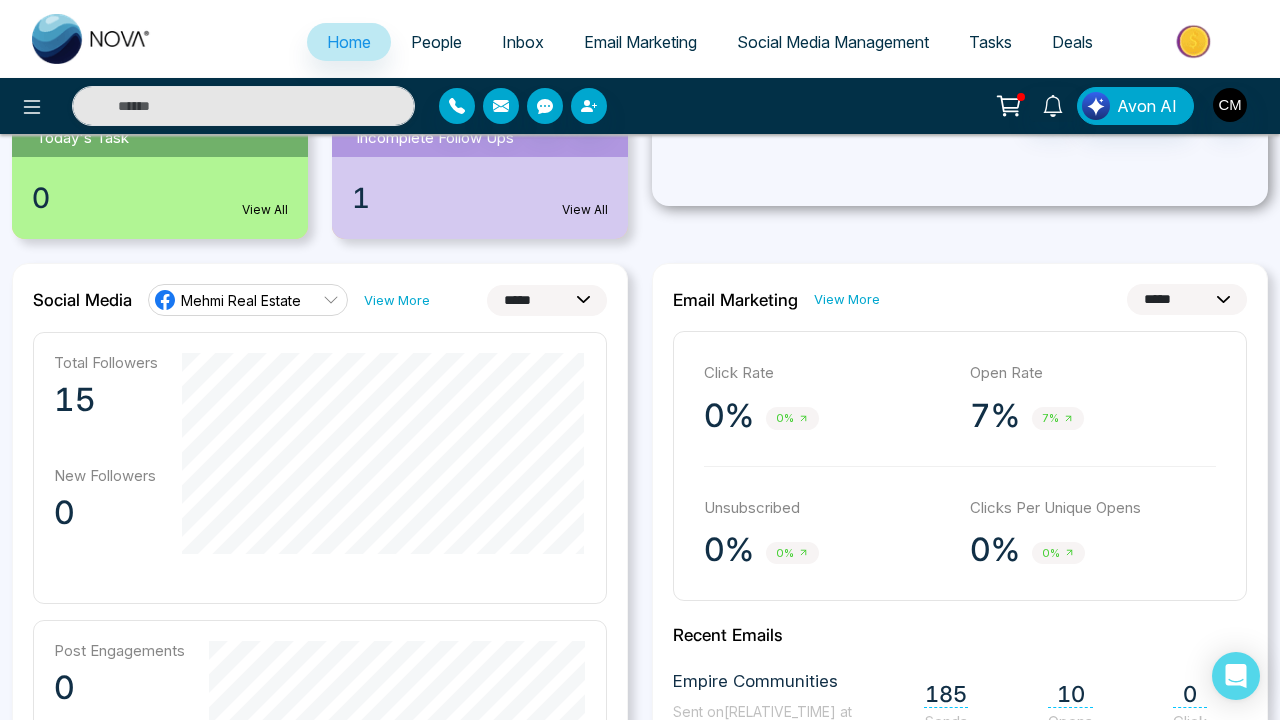 scroll, scrollTop: 389, scrollLeft: 0, axis: vertical 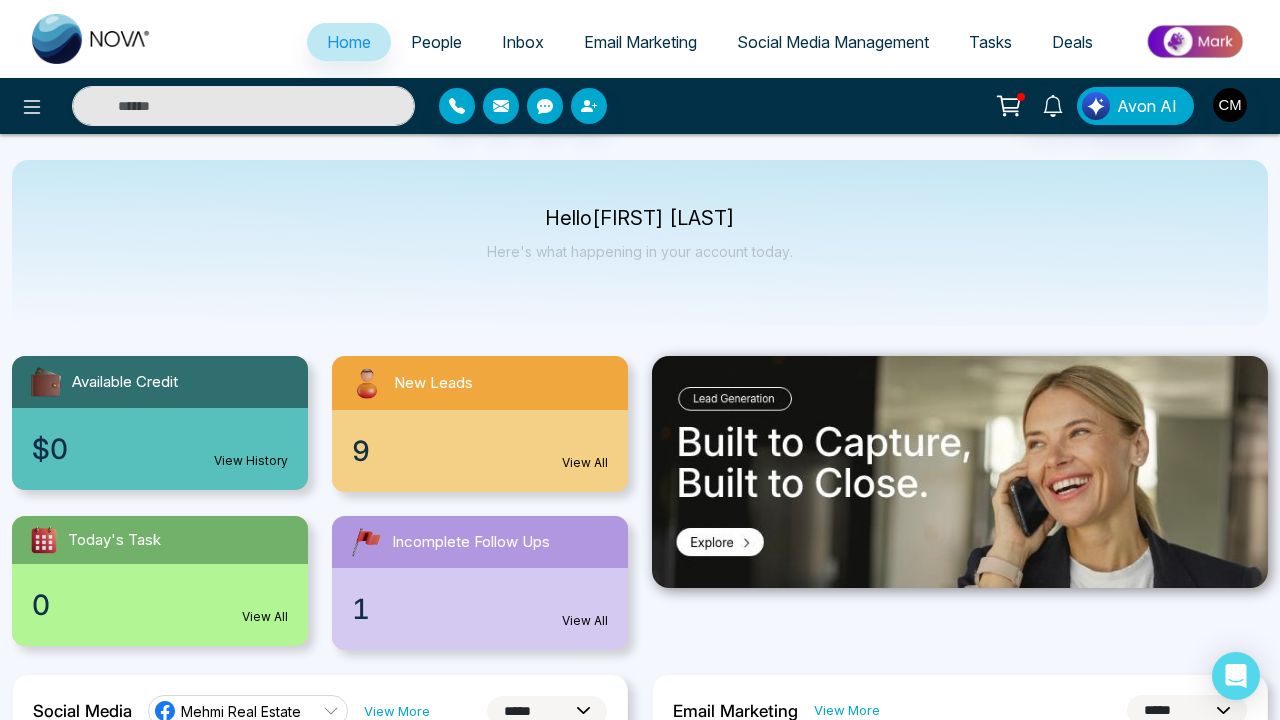 click on "1 View All" at bounding box center (480, 609) 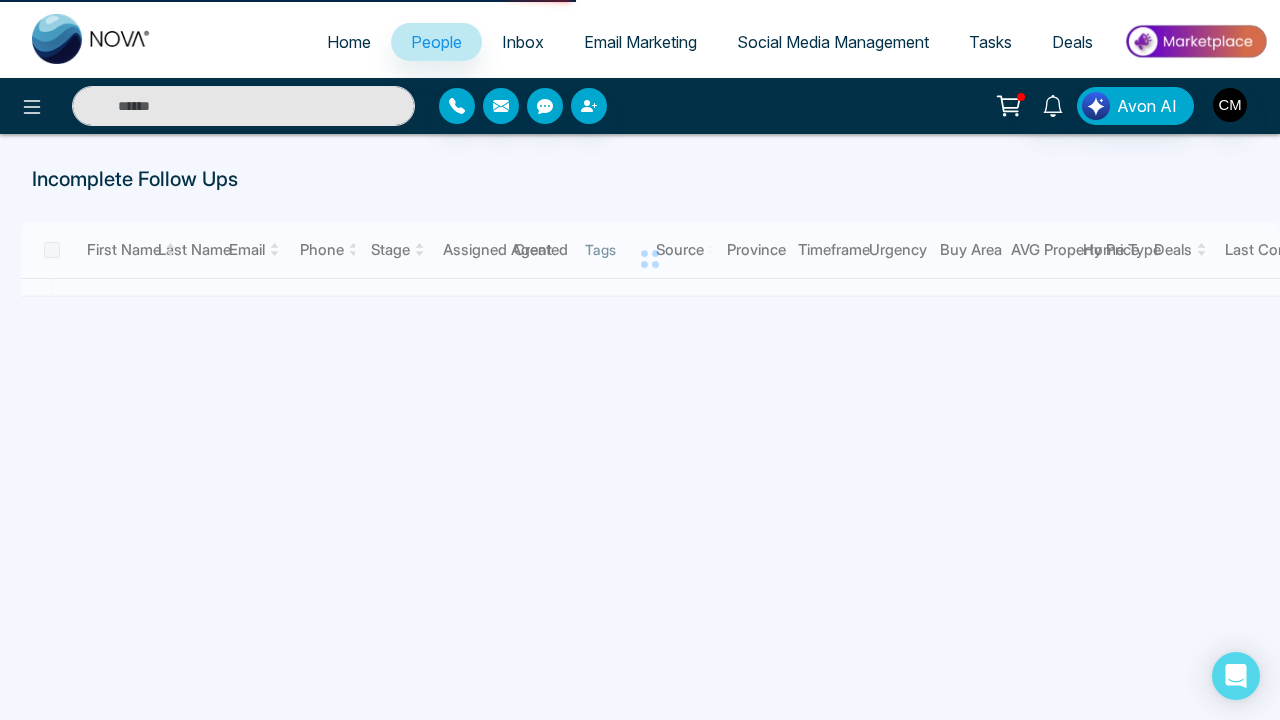 scroll, scrollTop: 0, scrollLeft: 0, axis: both 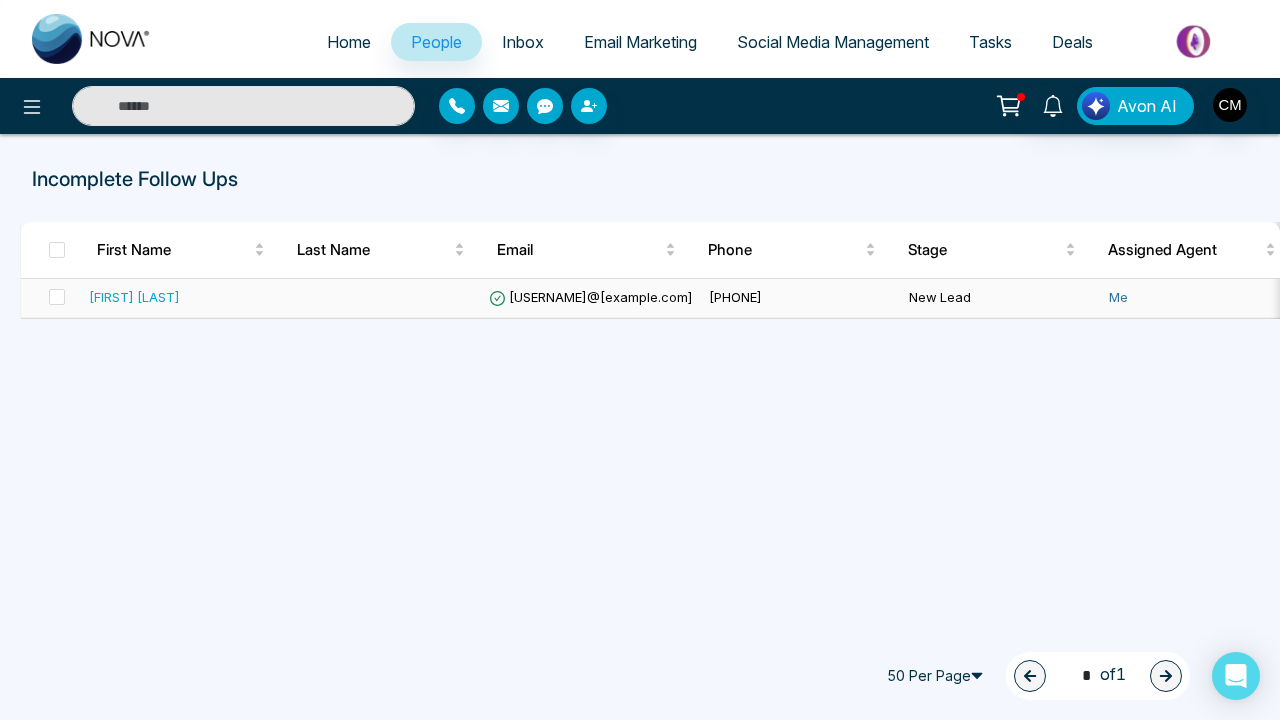 click on "[FIRST] [LAST]" at bounding box center [134, 297] 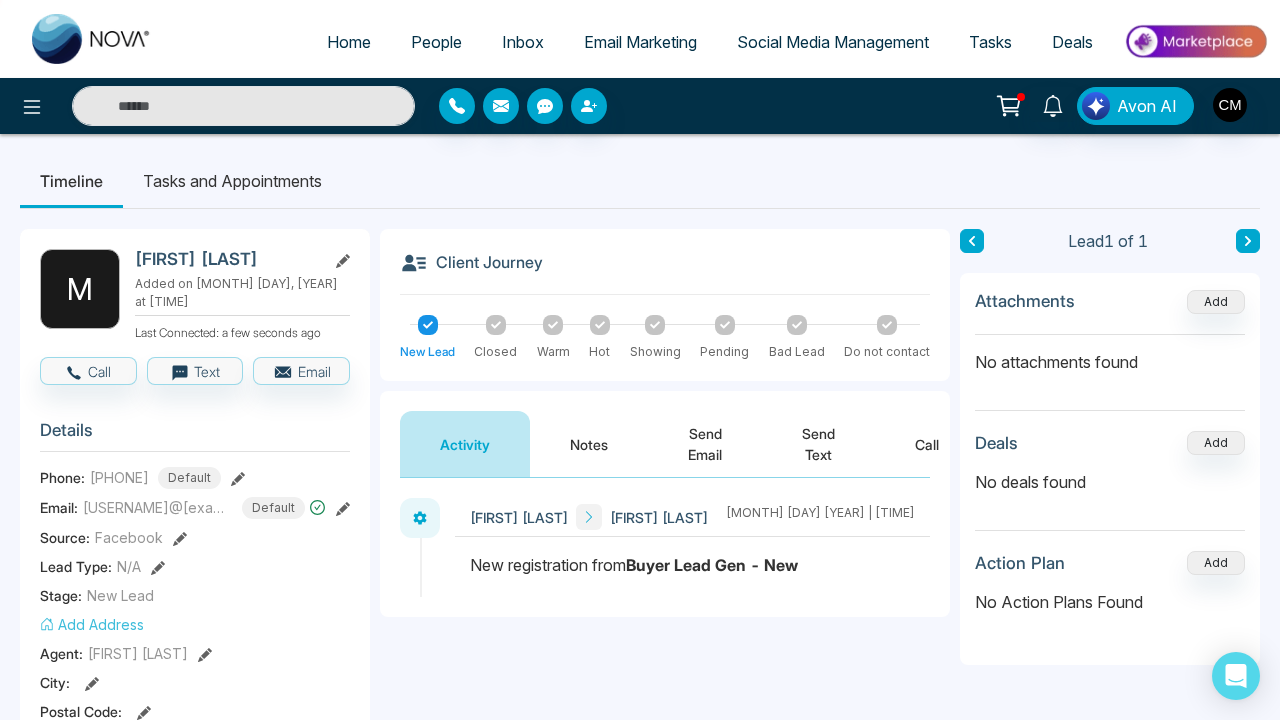 scroll, scrollTop: 0, scrollLeft: 0, axis: both 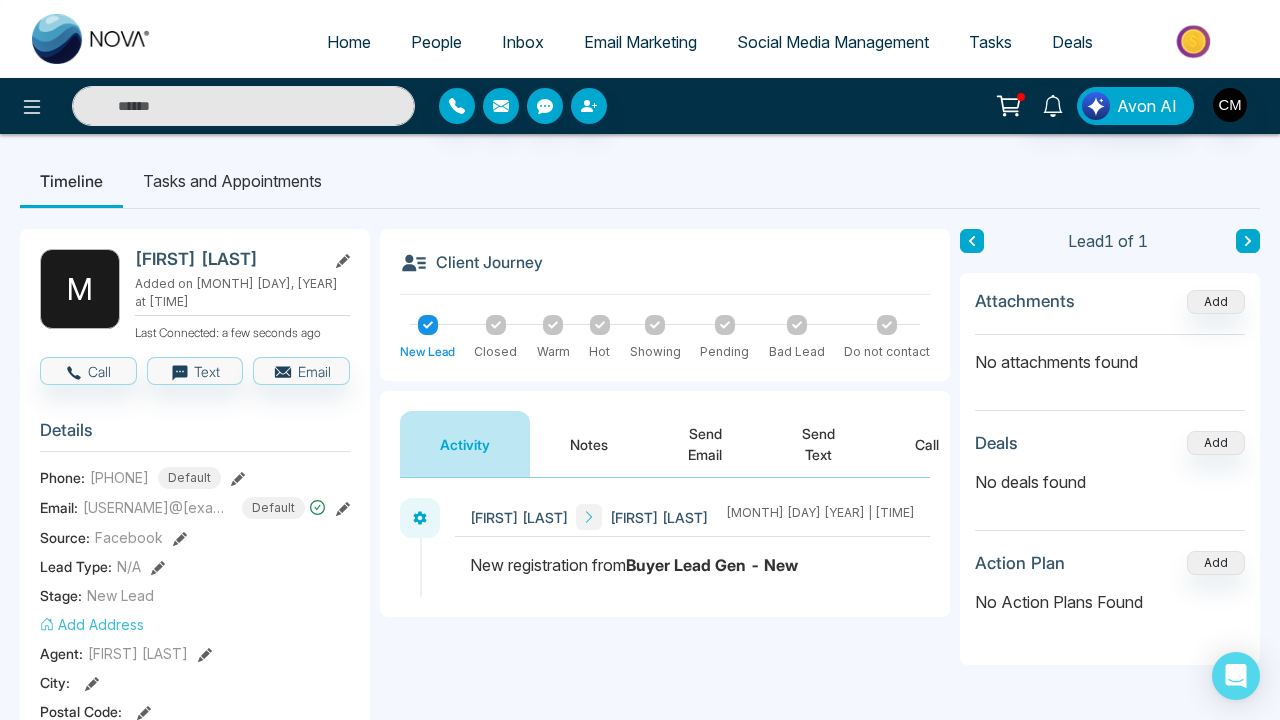 click at bounding box center (92, 39) 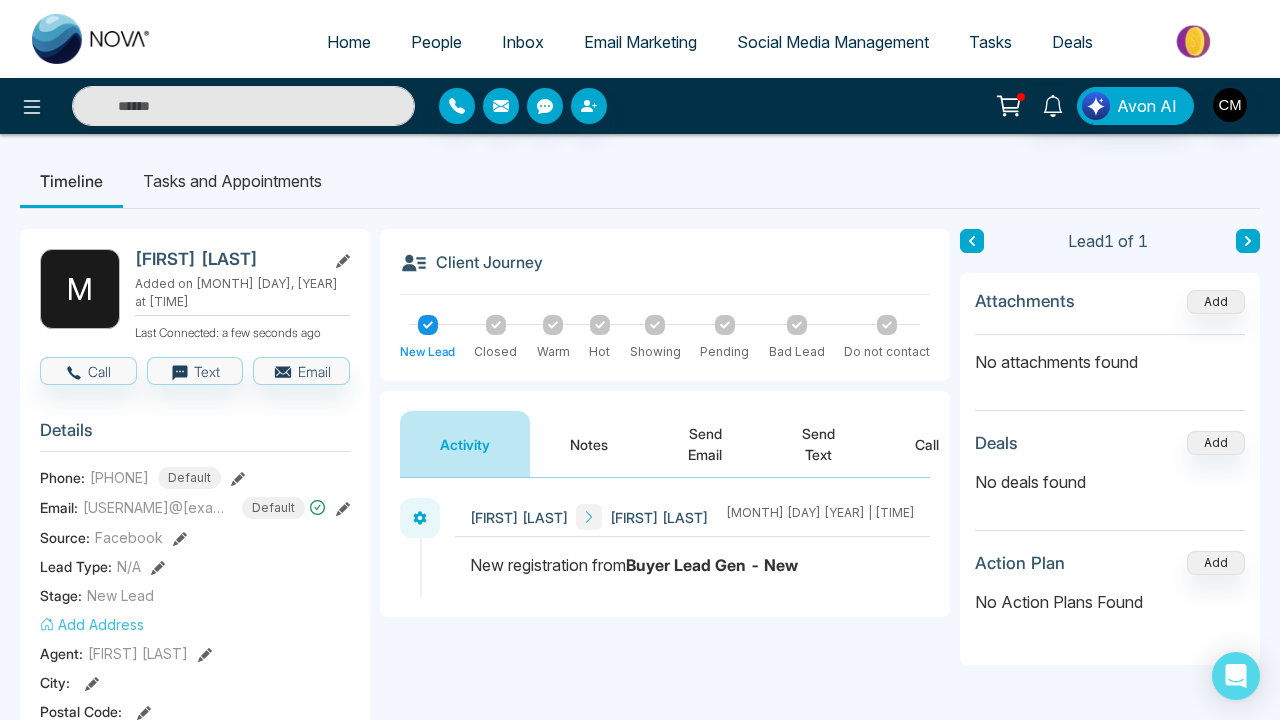 select on "*" 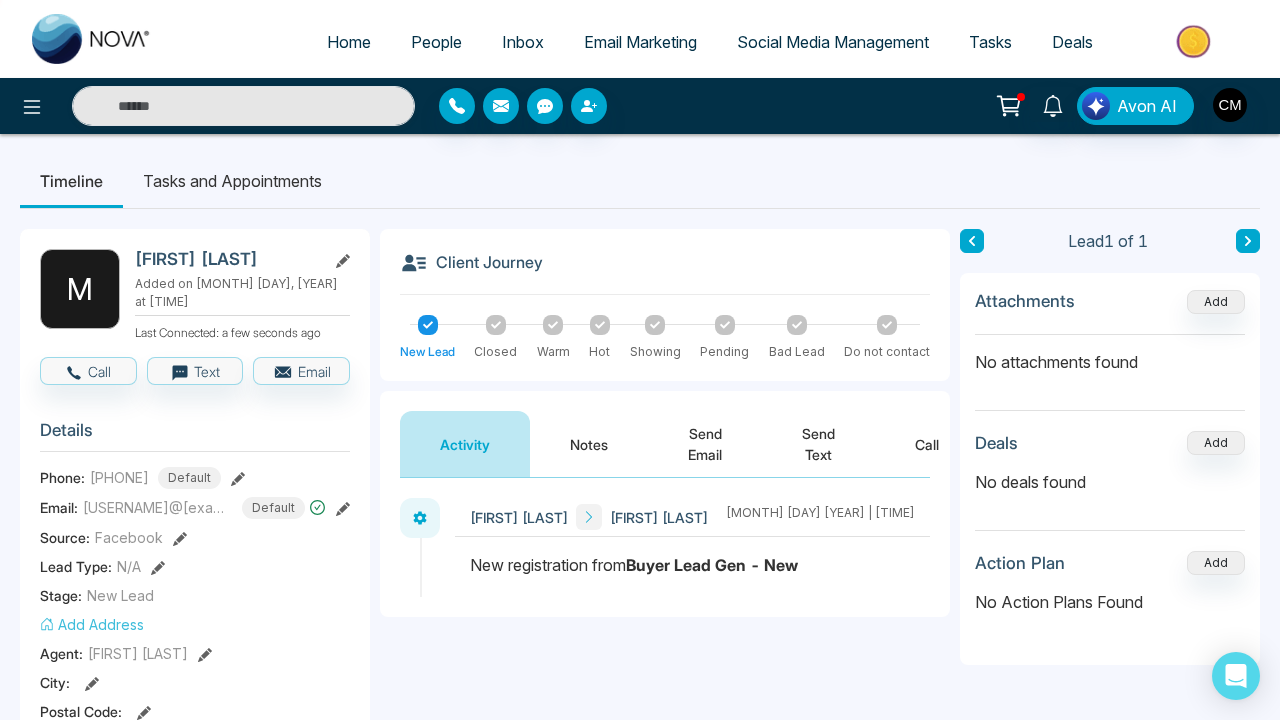 select on "*" 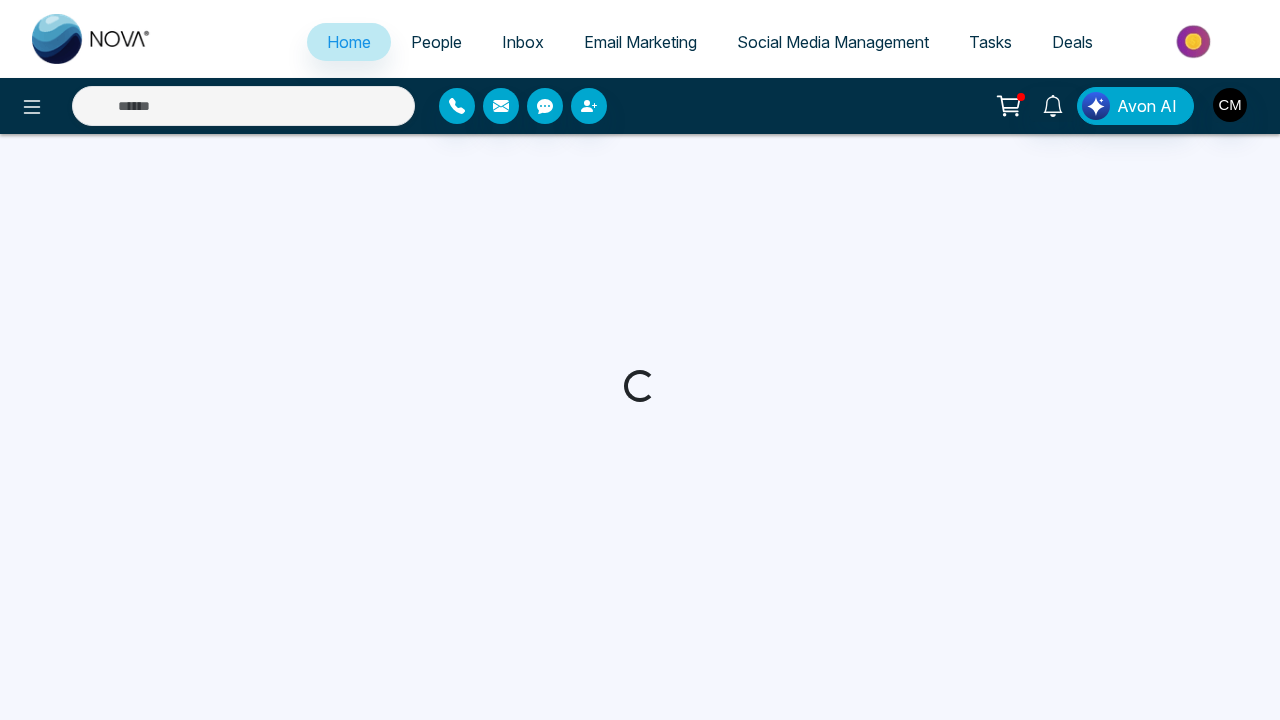 select on "*" 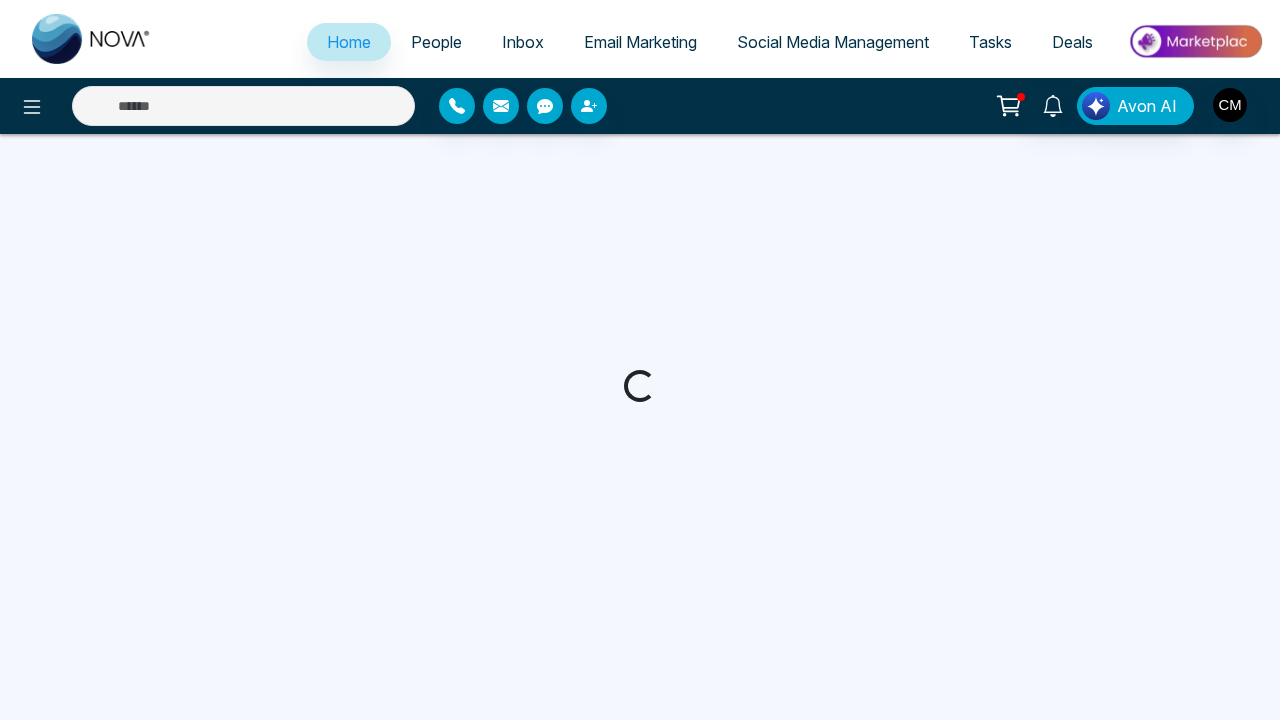 select on "*" 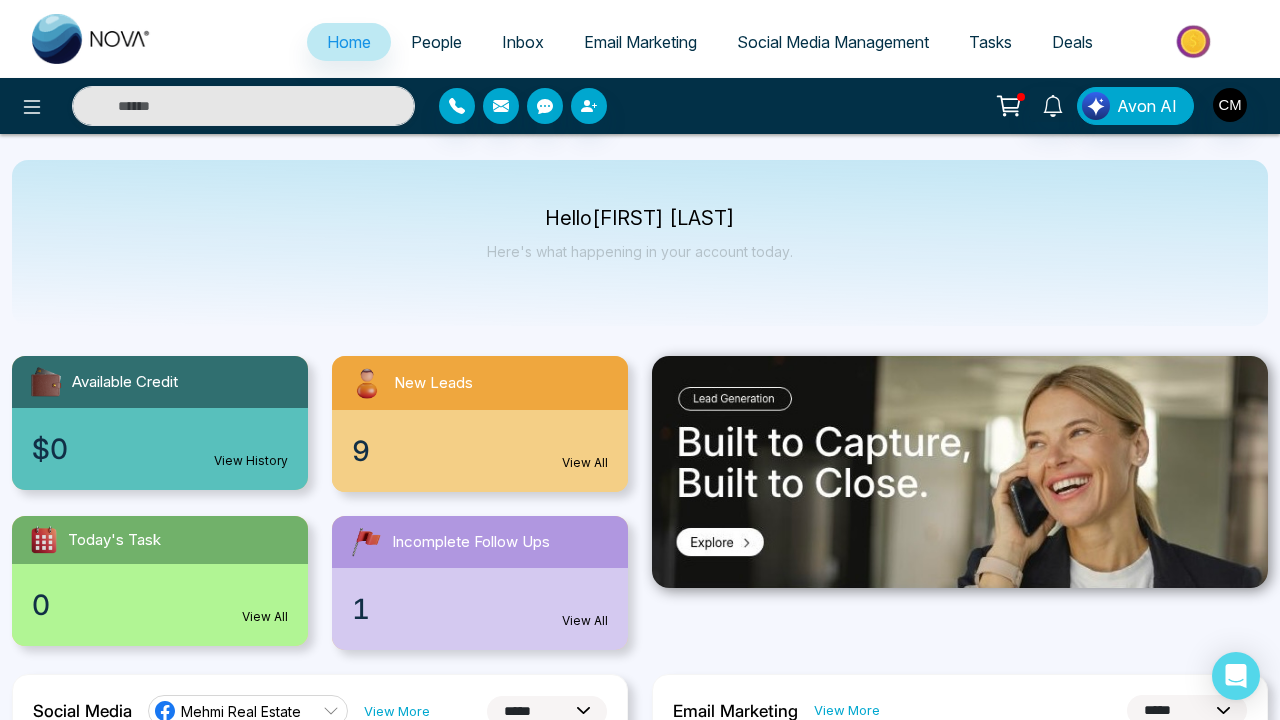 scroll, scrollTop: 0, scrollLeft: 0, axis: both 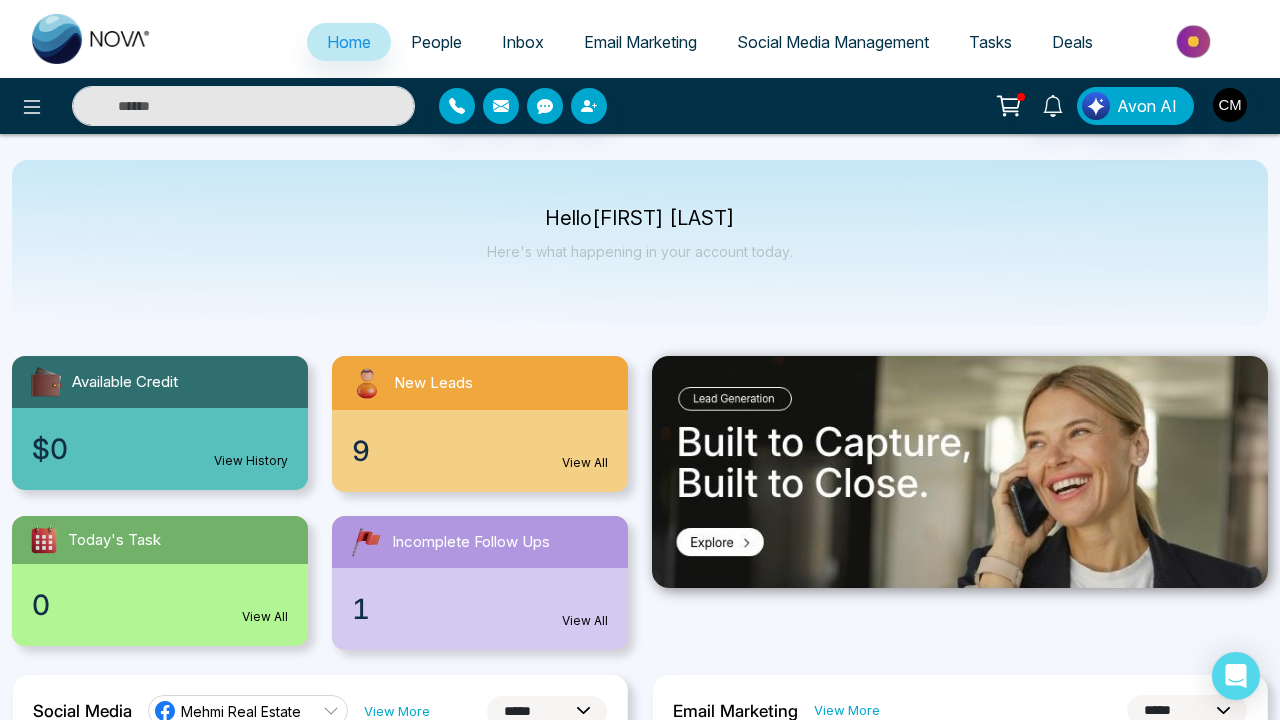 click at bounding box center (92, 39) 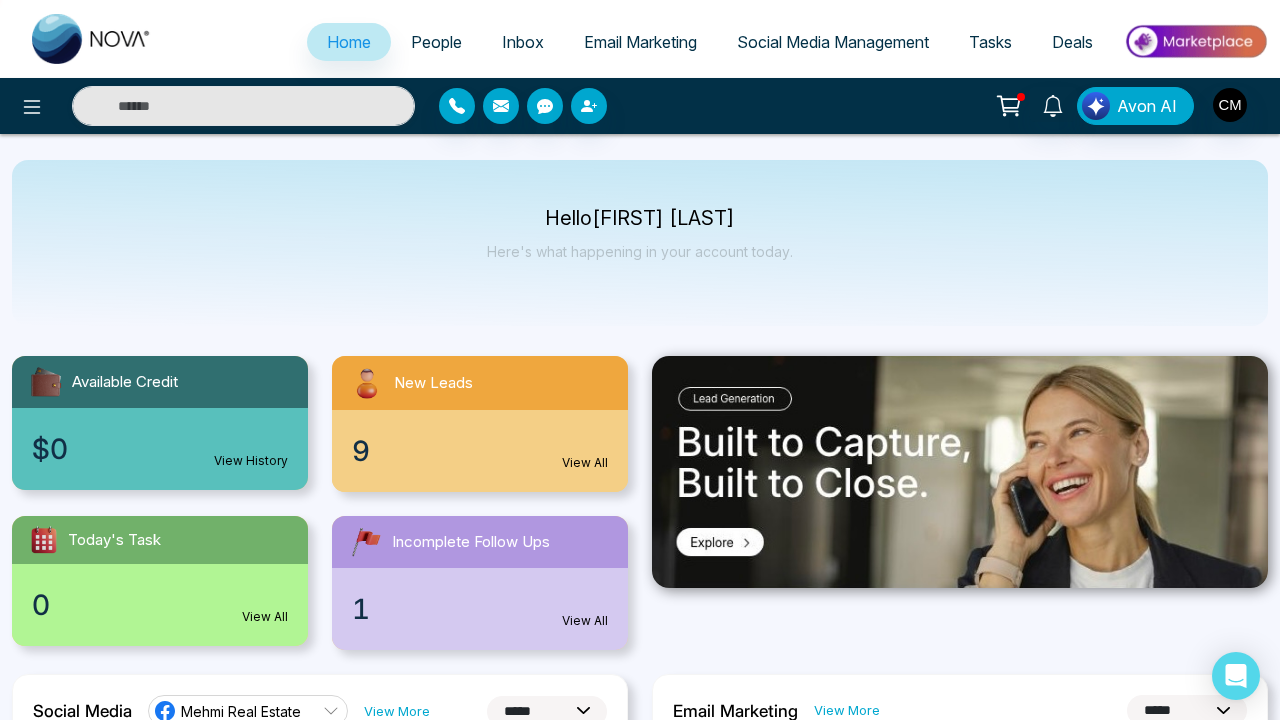 click on "9 View All" at bounding box center [480, 451] 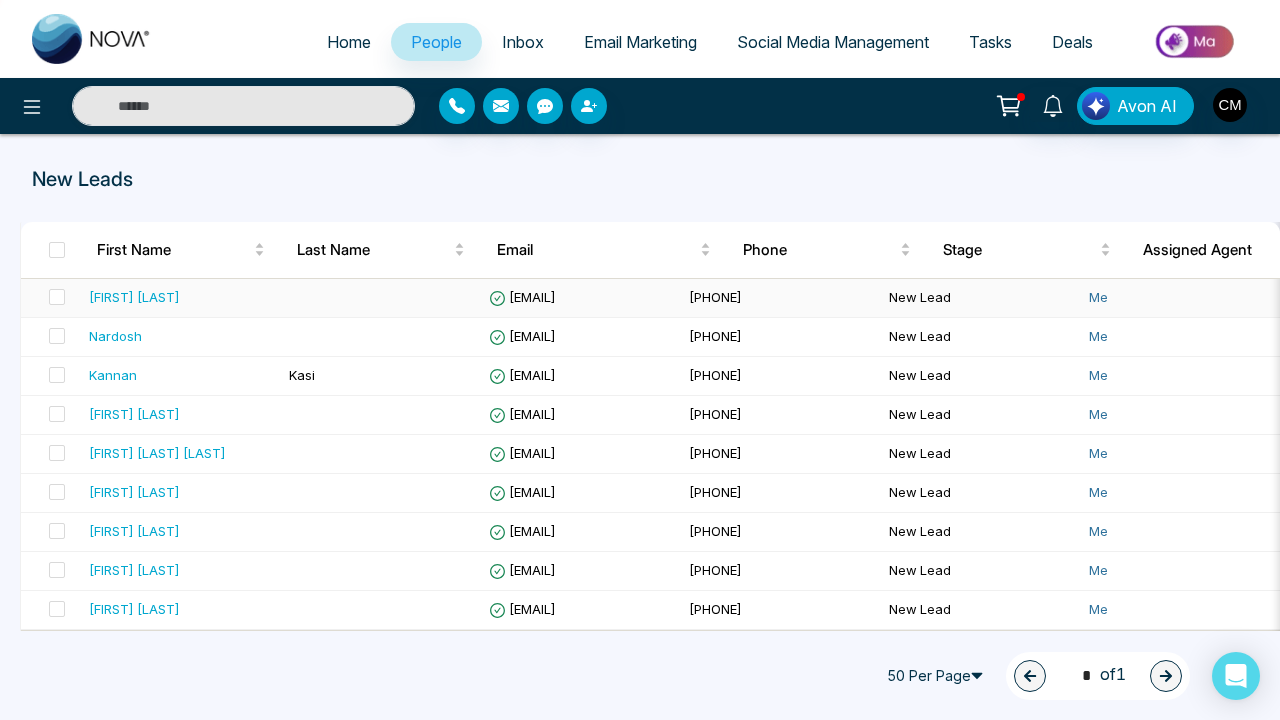 click on "Manaal Kazmi" at bounding box center (181, 298) 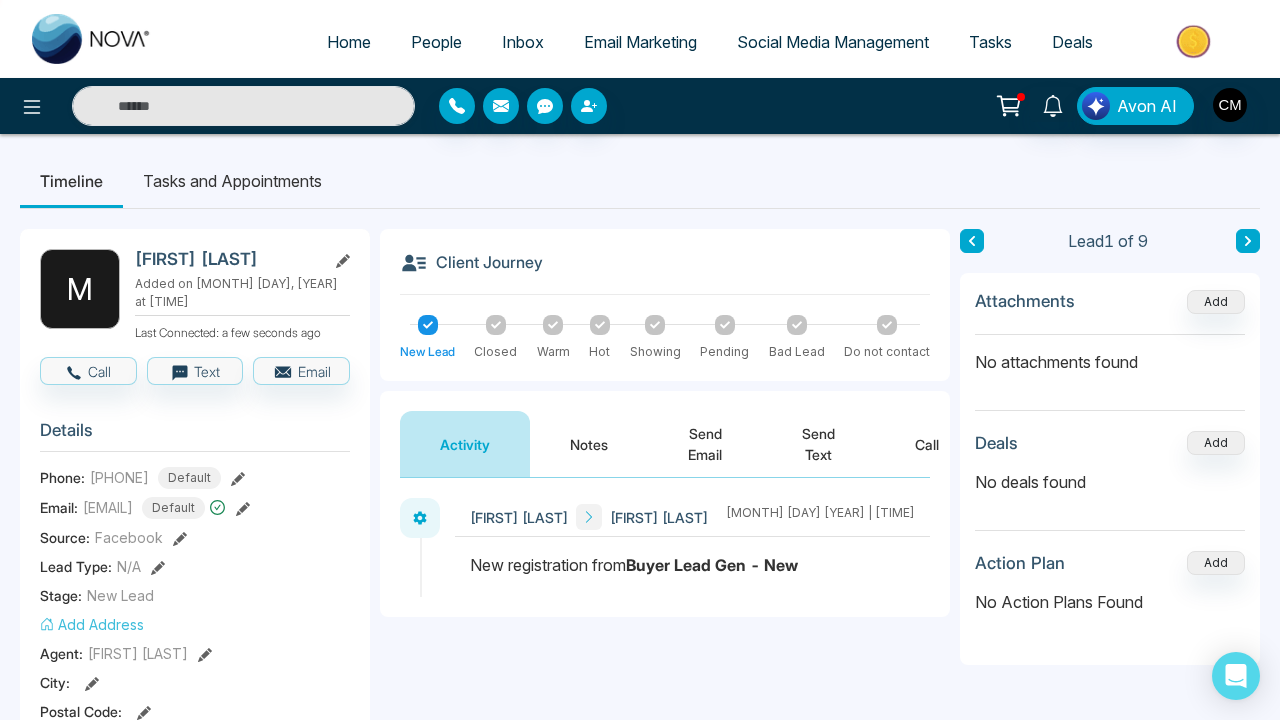 click at bounding box center (1009, 106) 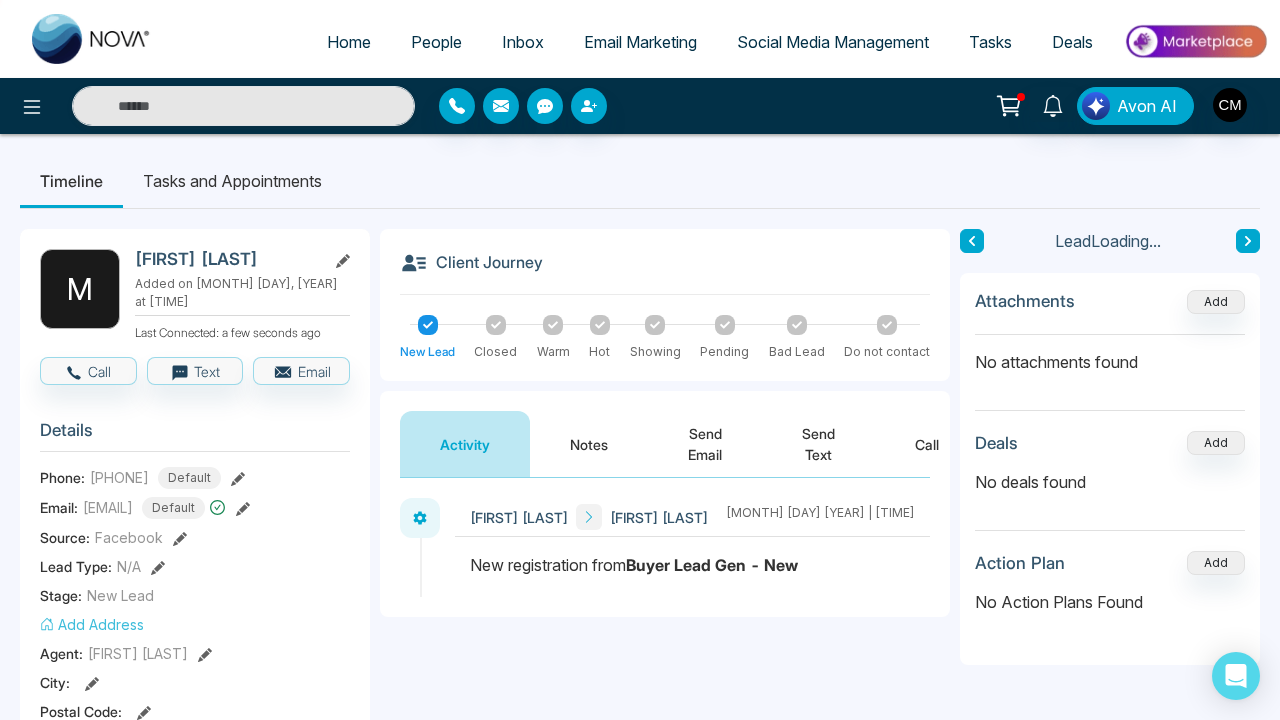 click at bounding box center (1248, 241) 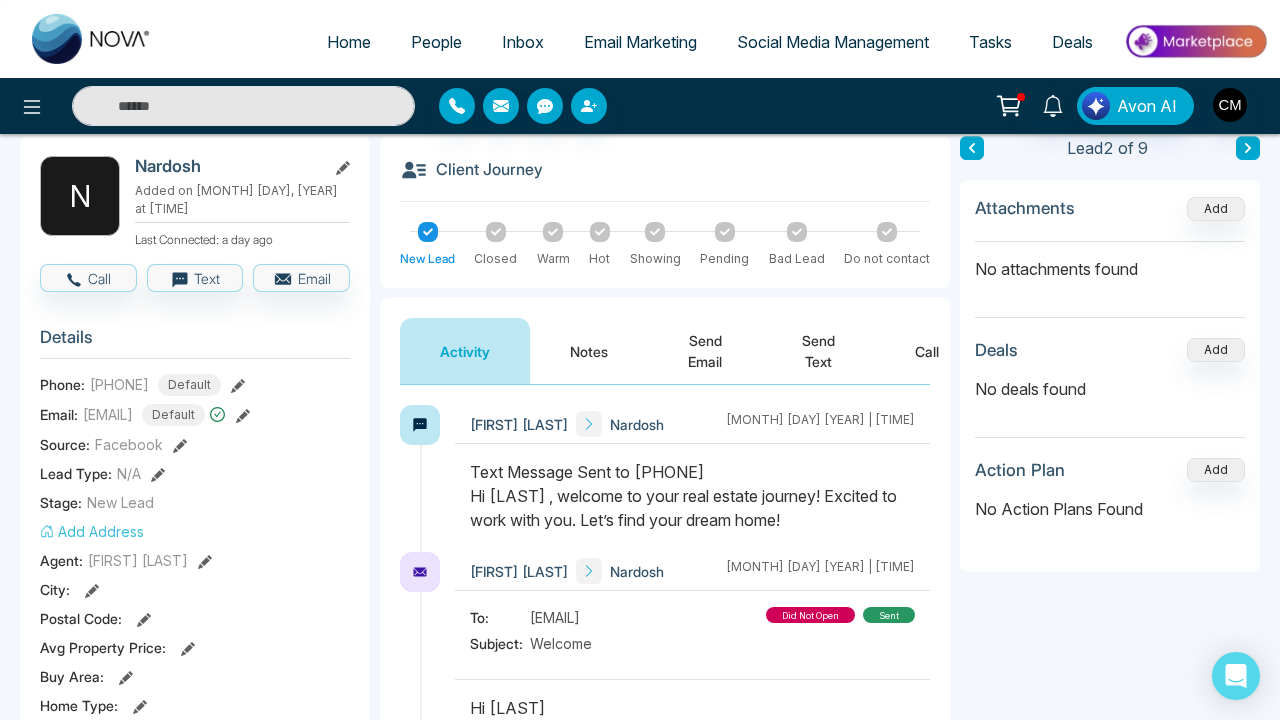 scroll, scrollTop: 63, scrollLeft: 0, axis: vertical 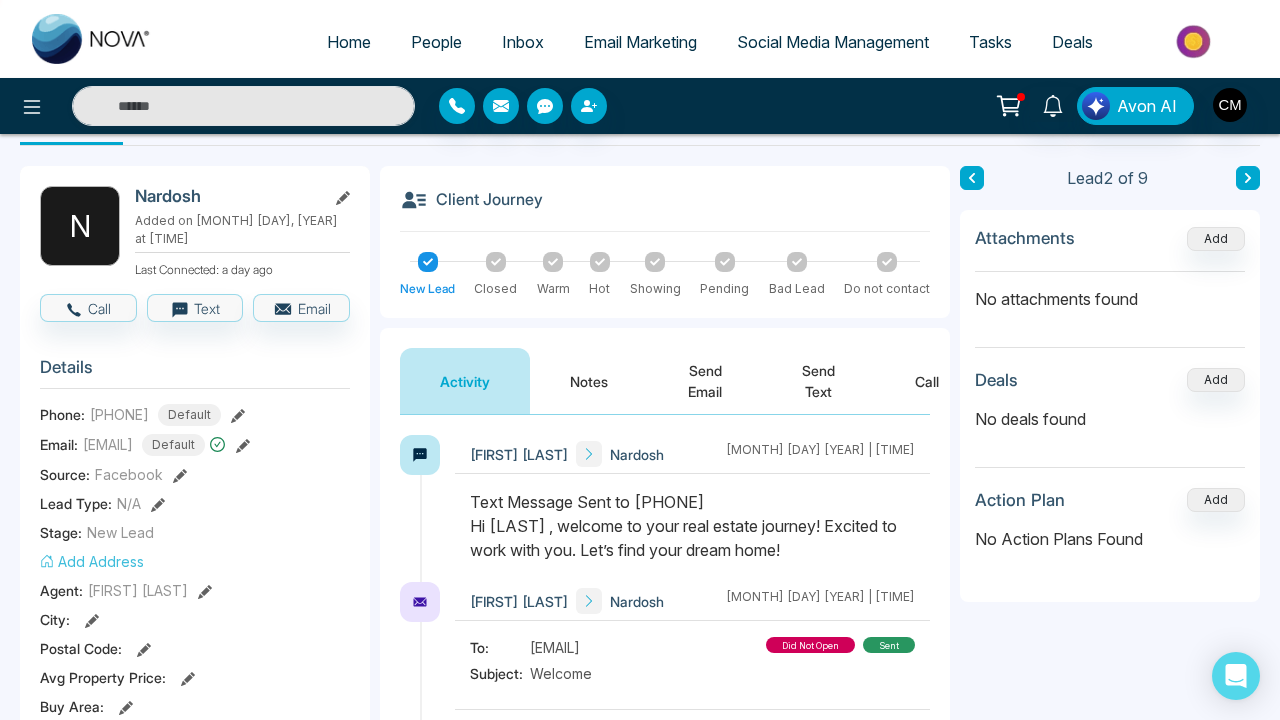 click 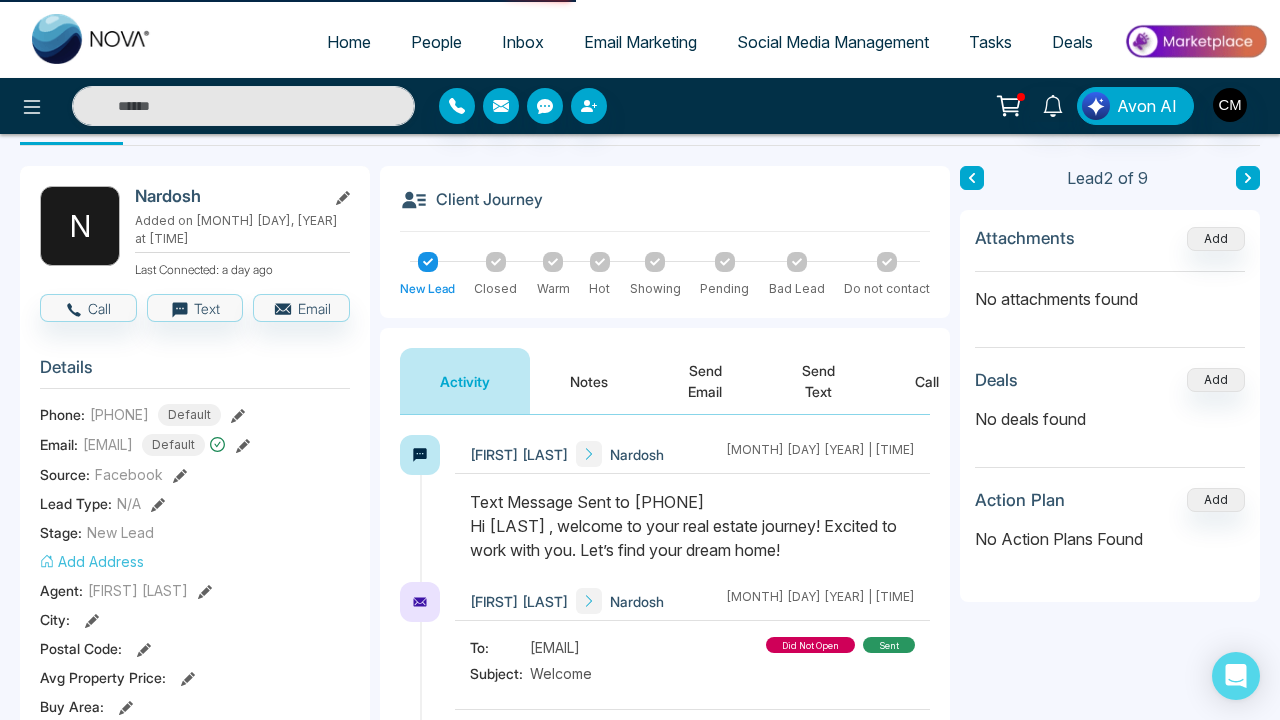 scroll, scrollTop: 0, scrollLeft: 0, axis: both 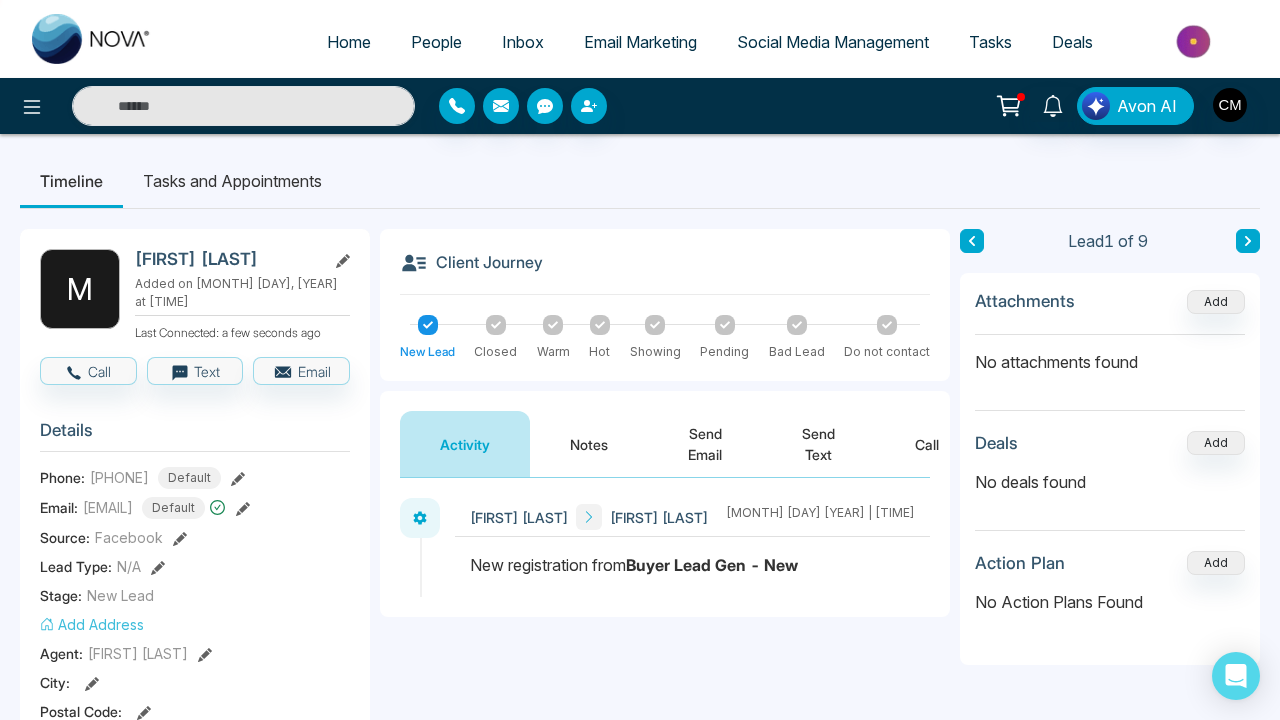 click 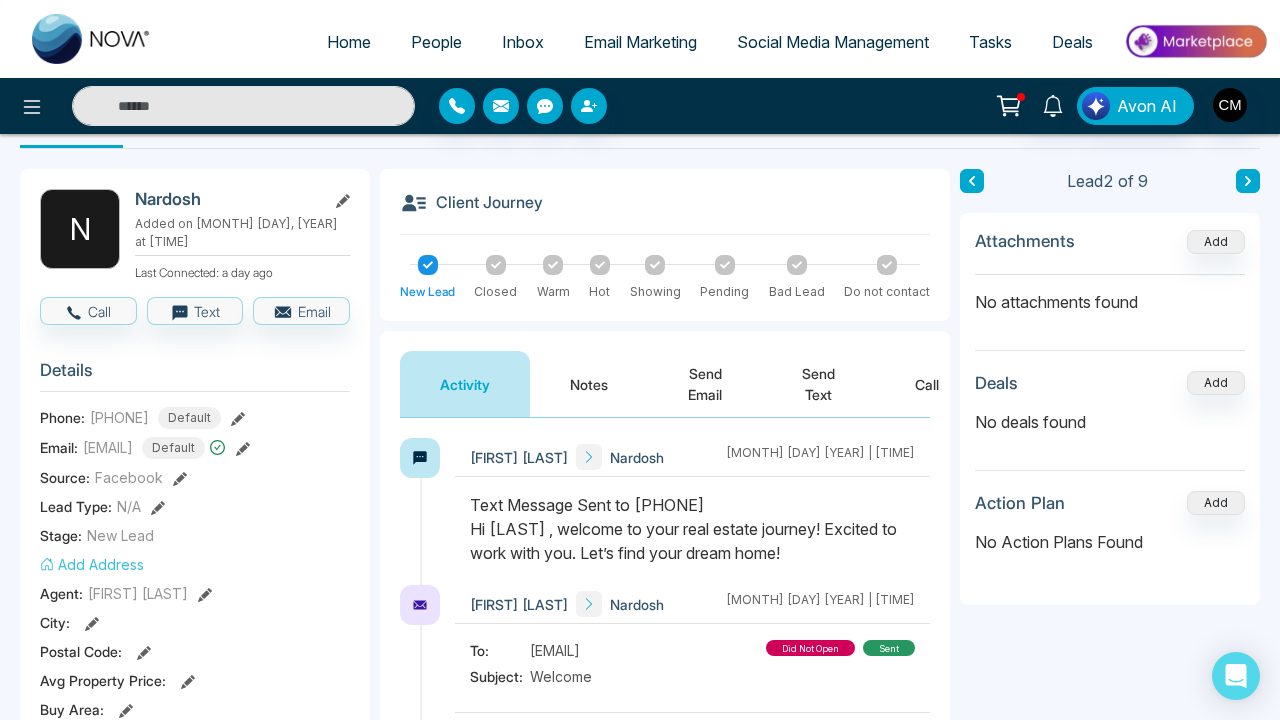 scroll, scrollTop: 61, scrollLeft: 0, axis: vertical 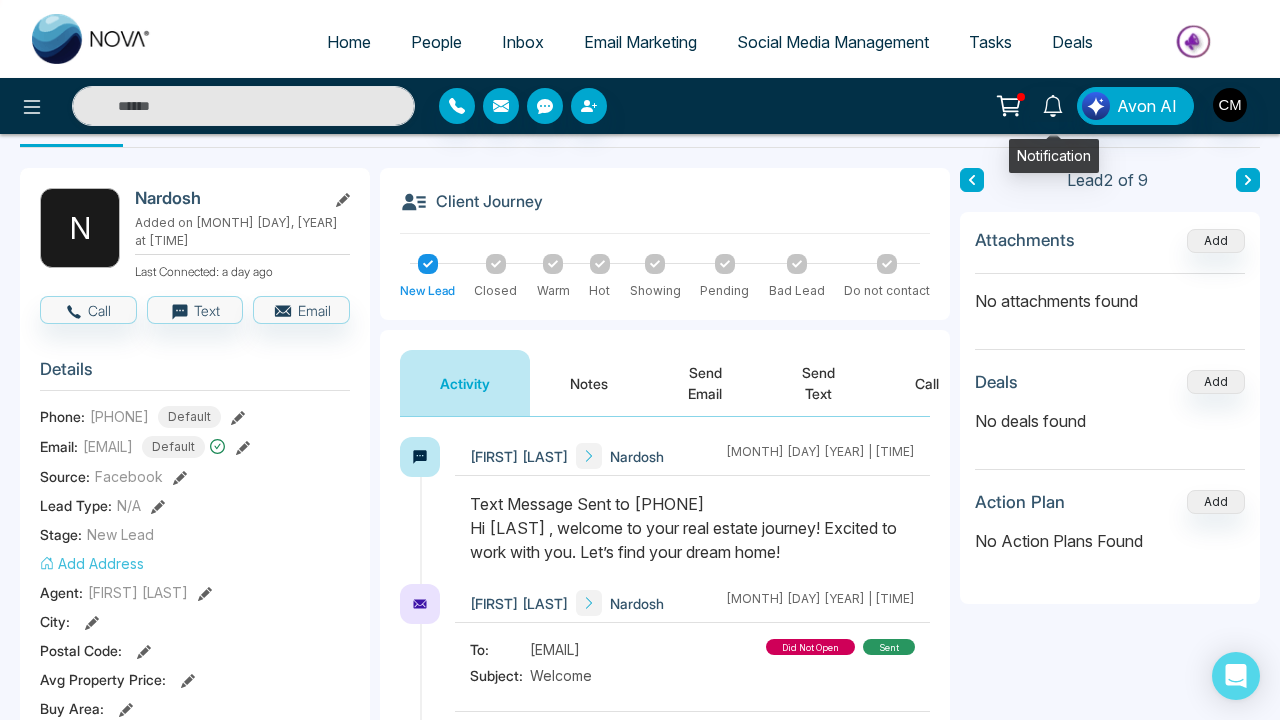click 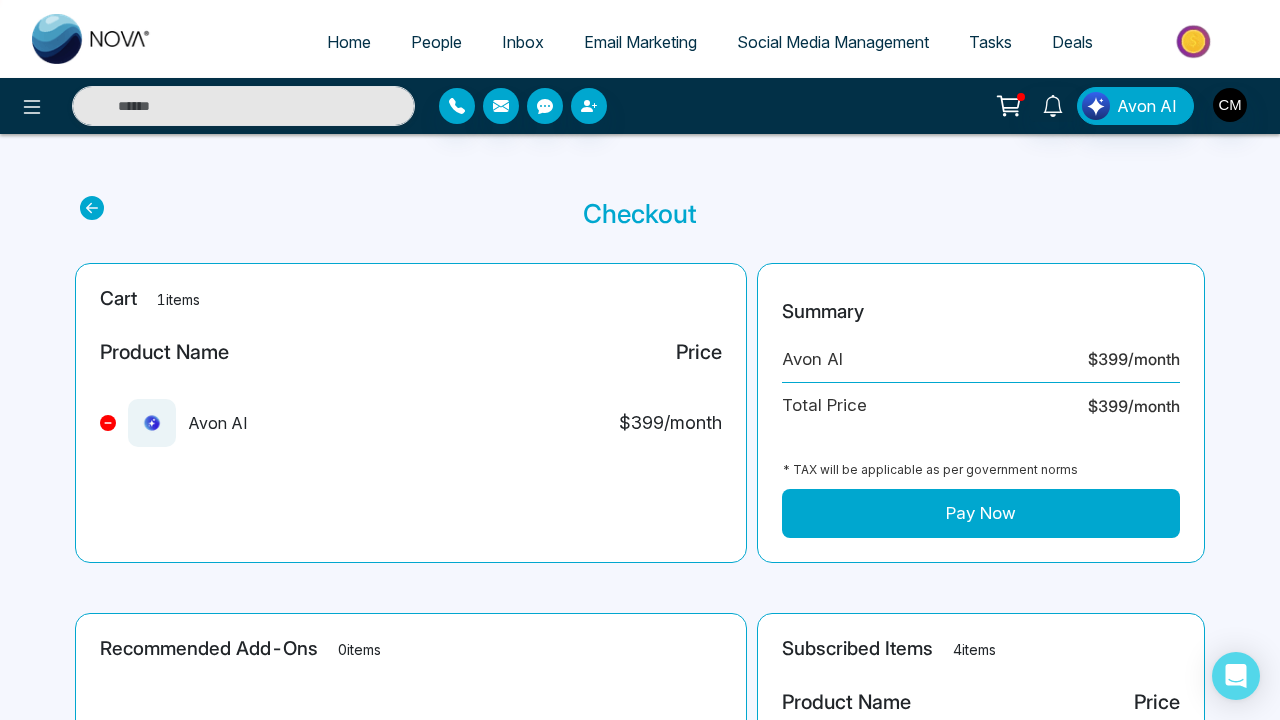 scroll, scrollTop: 0, scrollLeft: 0, axis: both 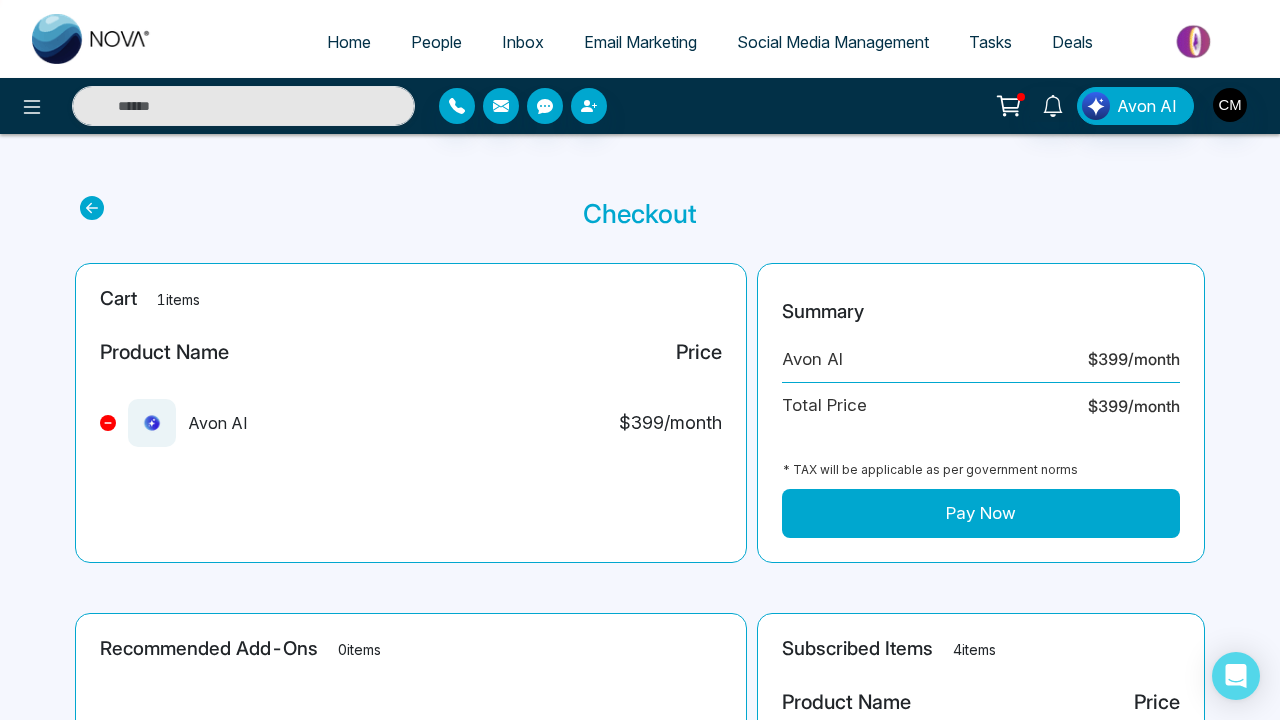 click on "Avon AI" at bounding box center [640, 106] 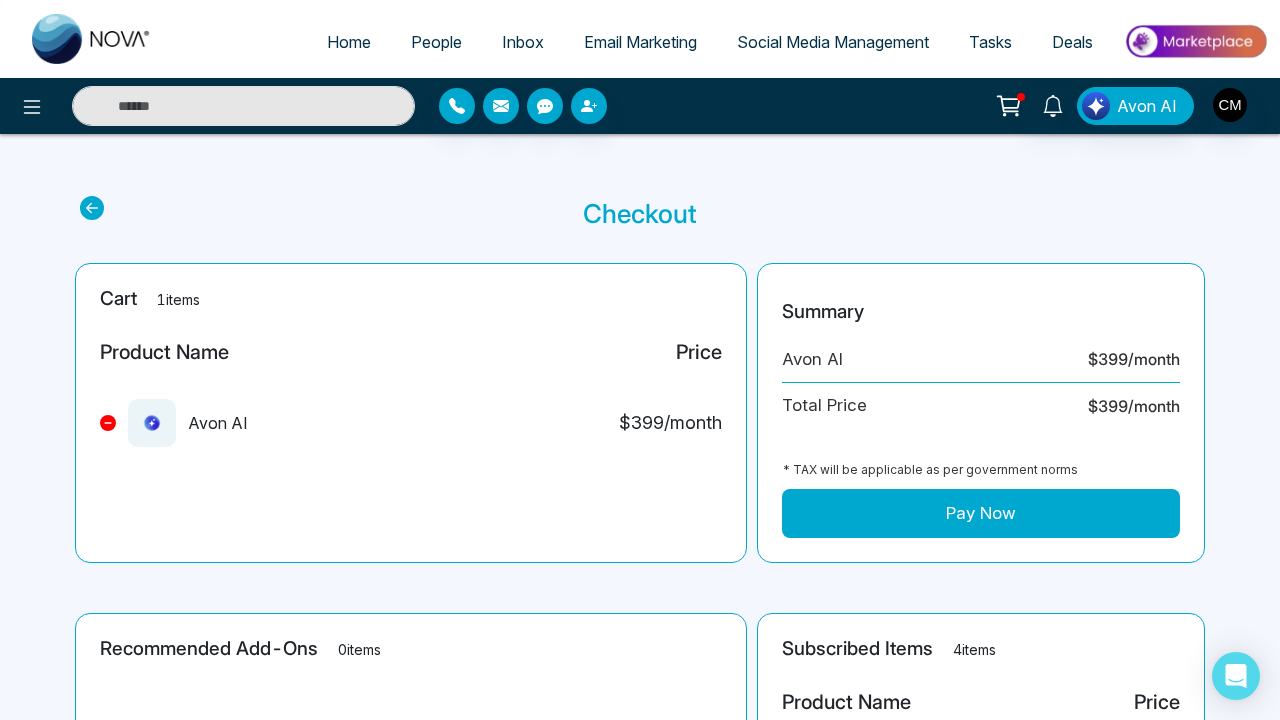 click on "Avon AI" at bounding box center (640, 106) 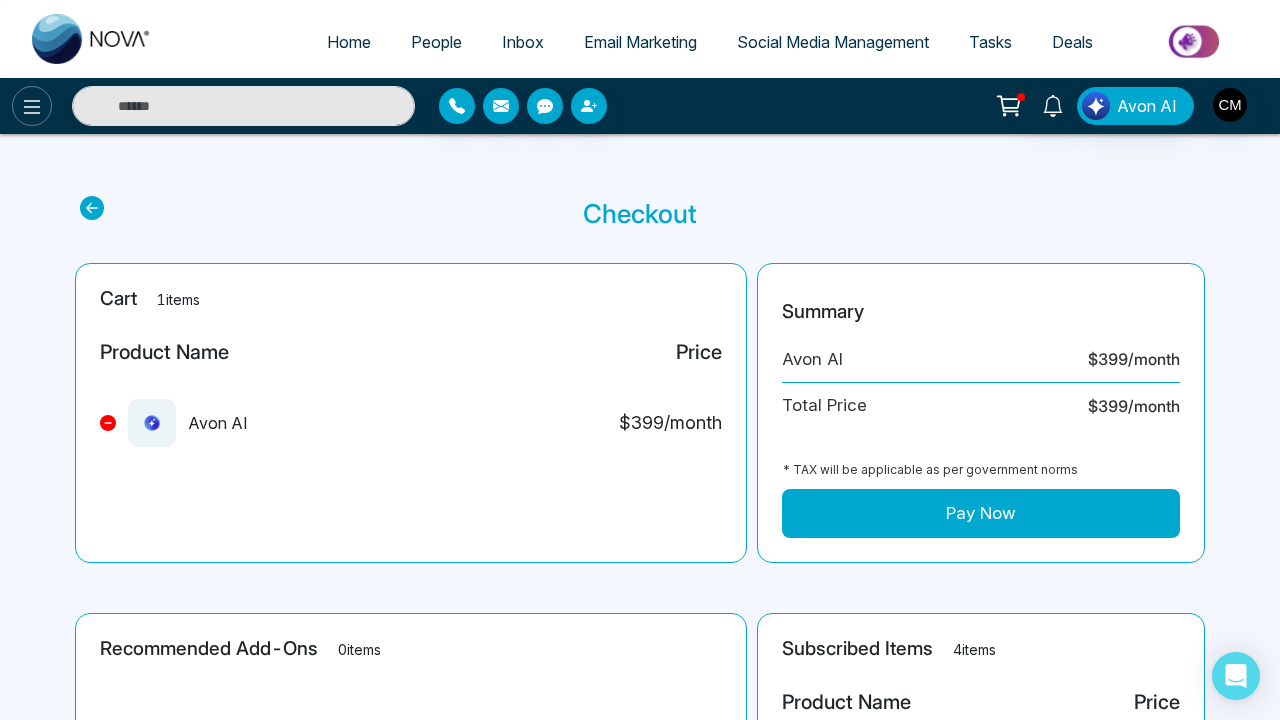 click at bounding box center [32, 106] 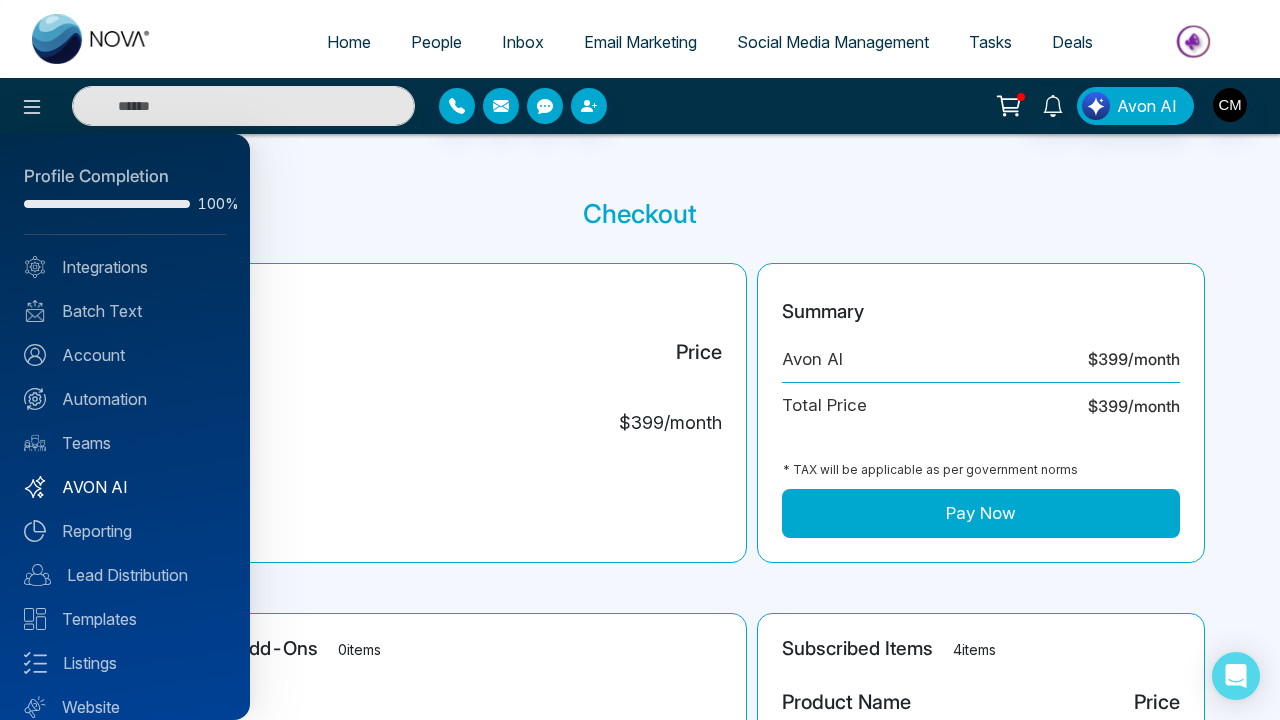 click on "AVON AI" at bounding box center (125, 487) 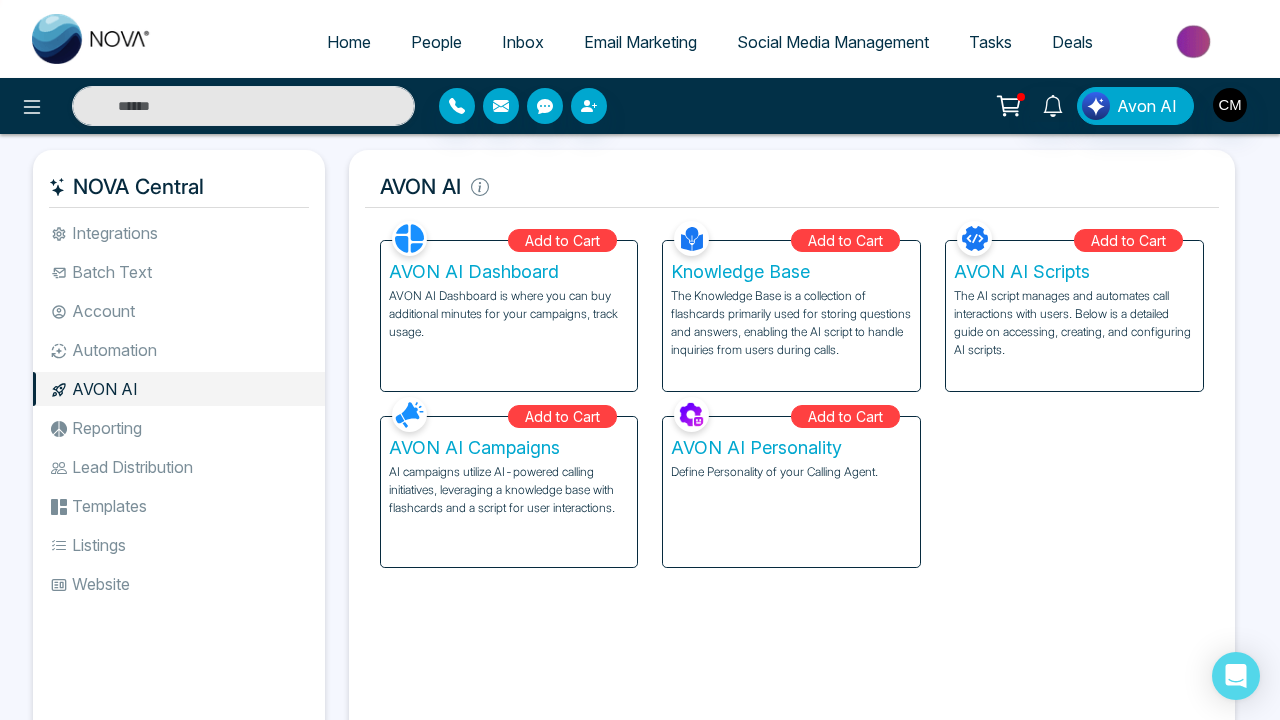click on "Home People Inbox Email Marketing Social Media Management Tasks Deals" at bounding box center (640, 39) 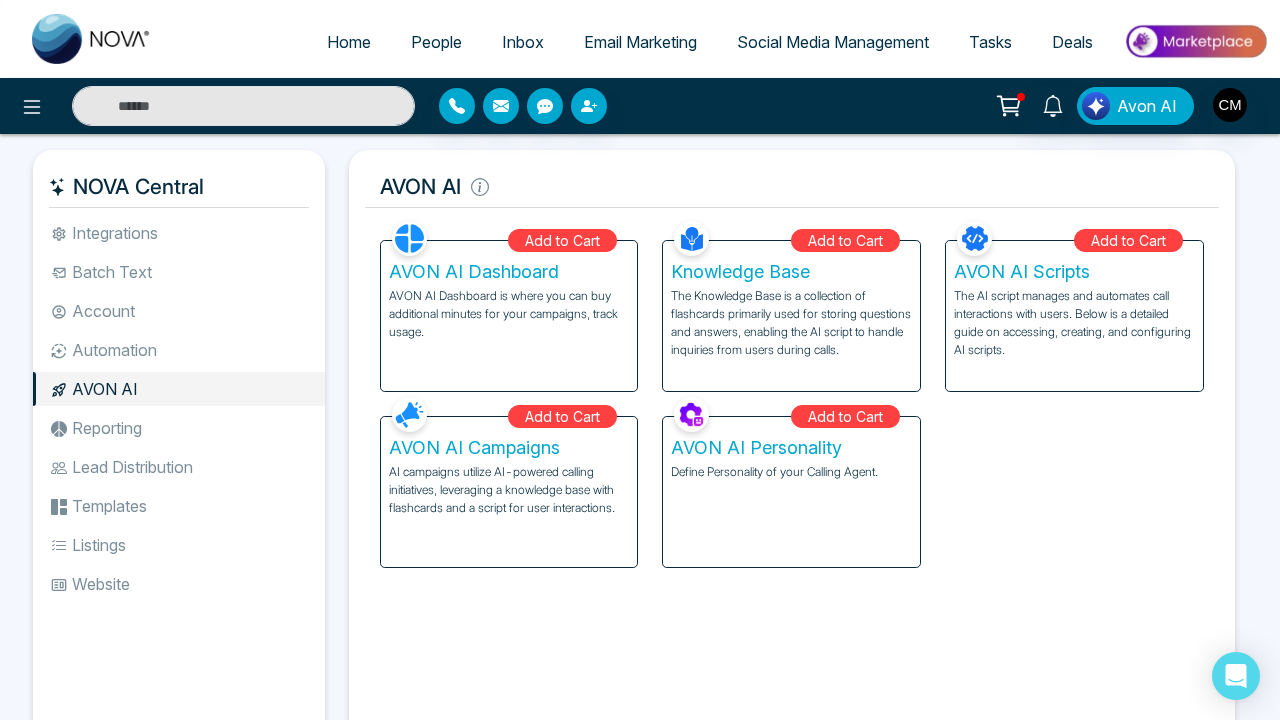 click on "Automation" at bounding box center [179, 350] 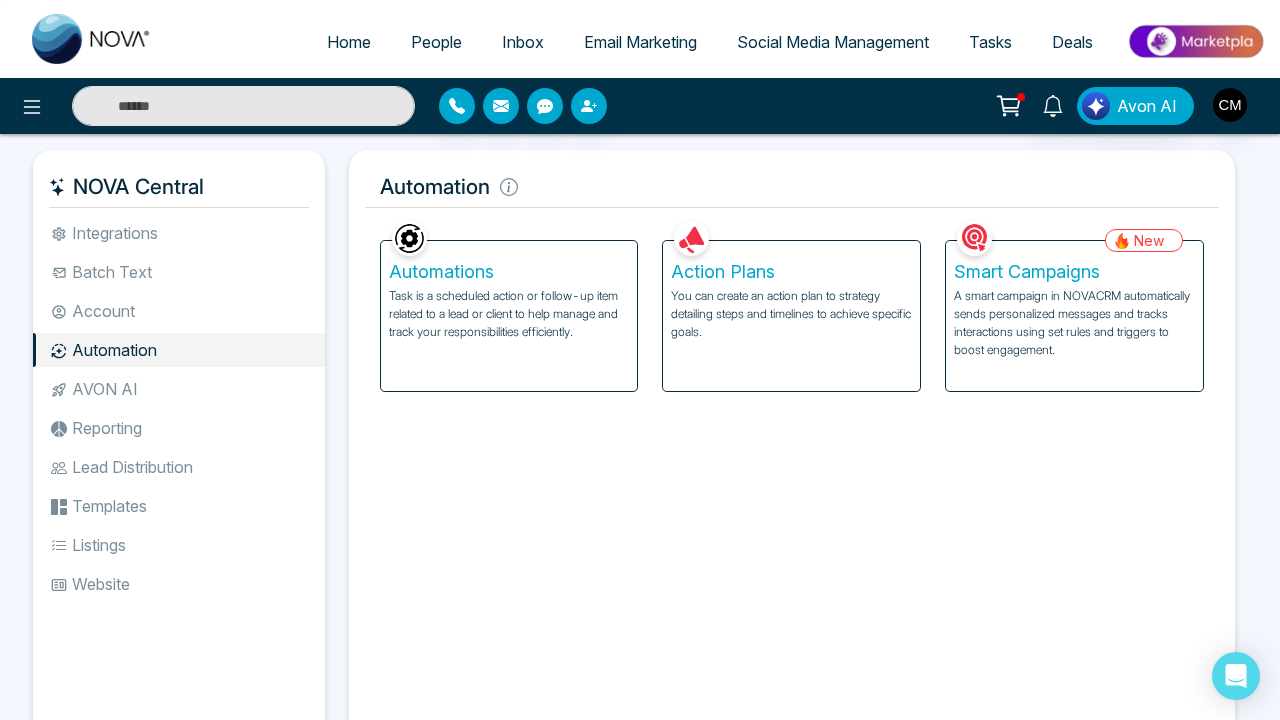 click on "Reporting" at bounding box center (179, 428) 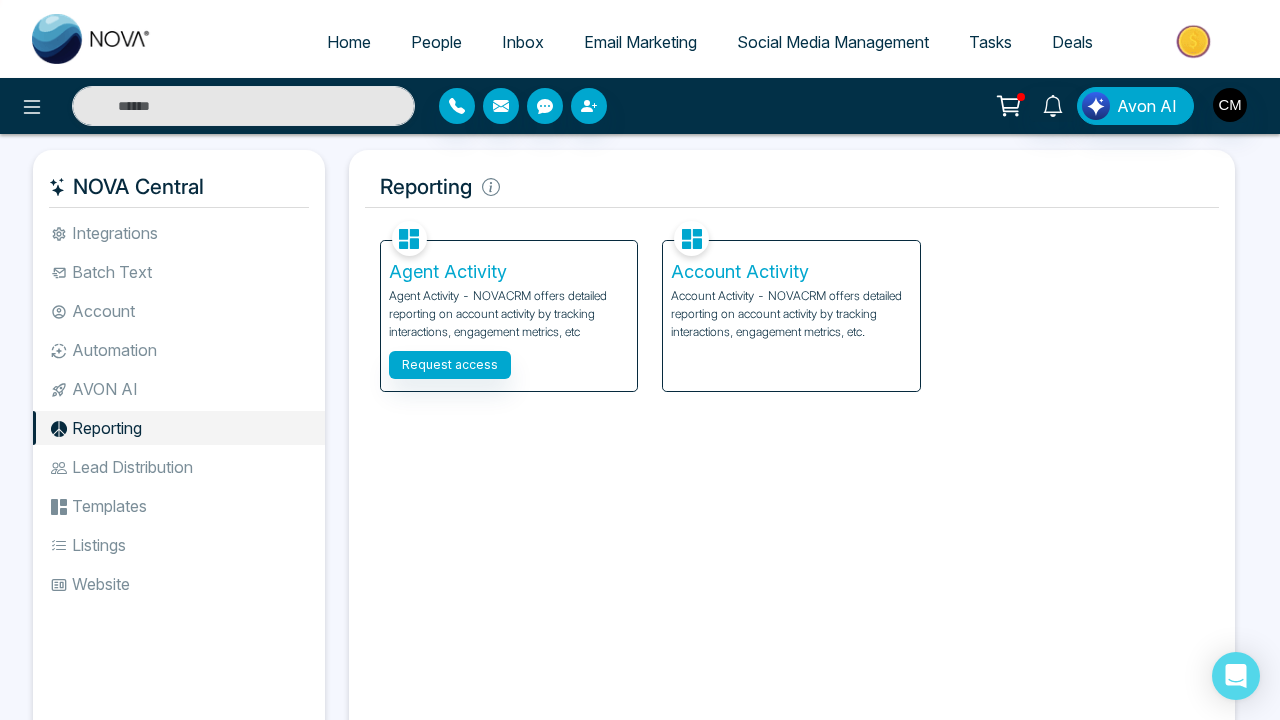 click on "AVON AI" at bounding box center (179, 389) 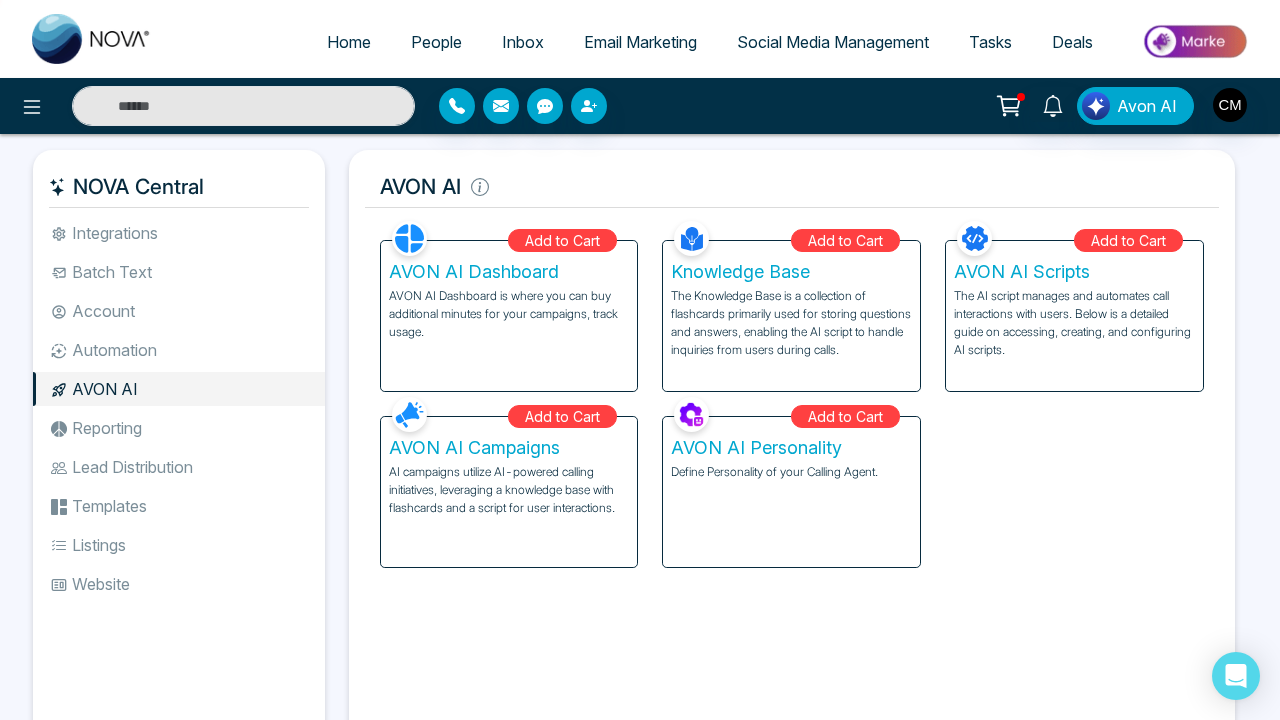 click on "Automation" at bounding box center [179, 350] 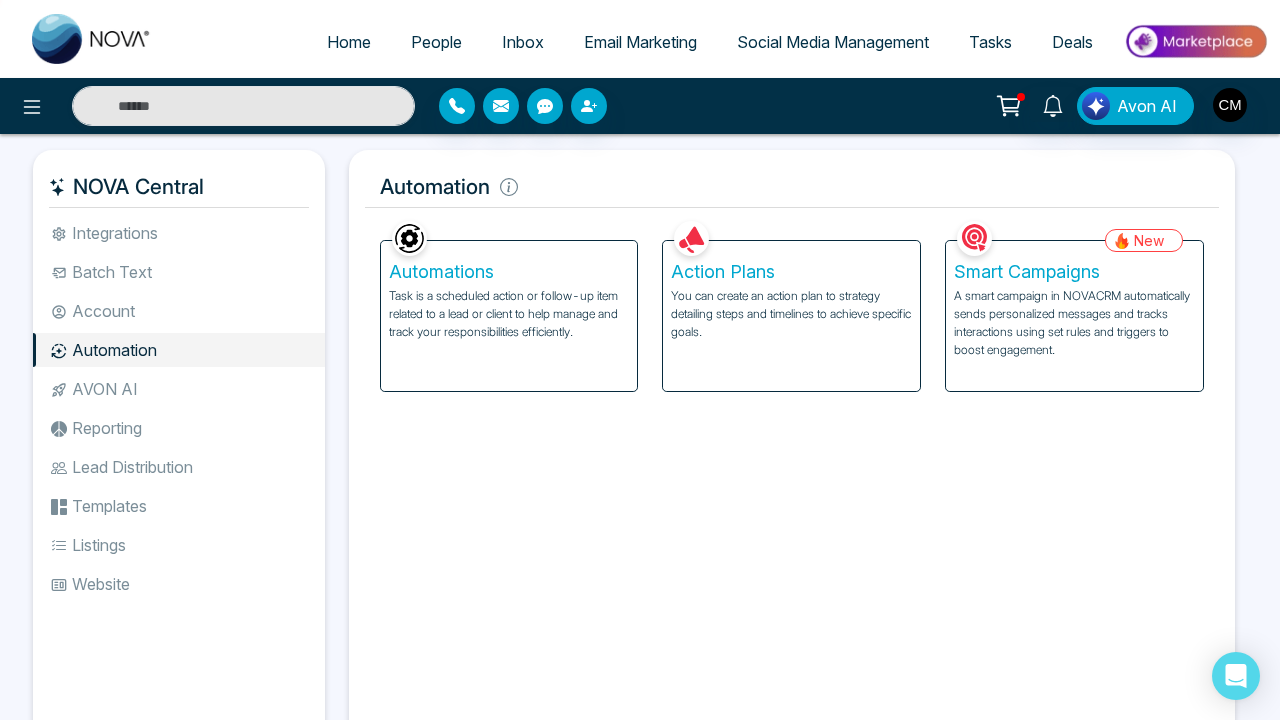 click on "Account" at bounding box center [179, 311] 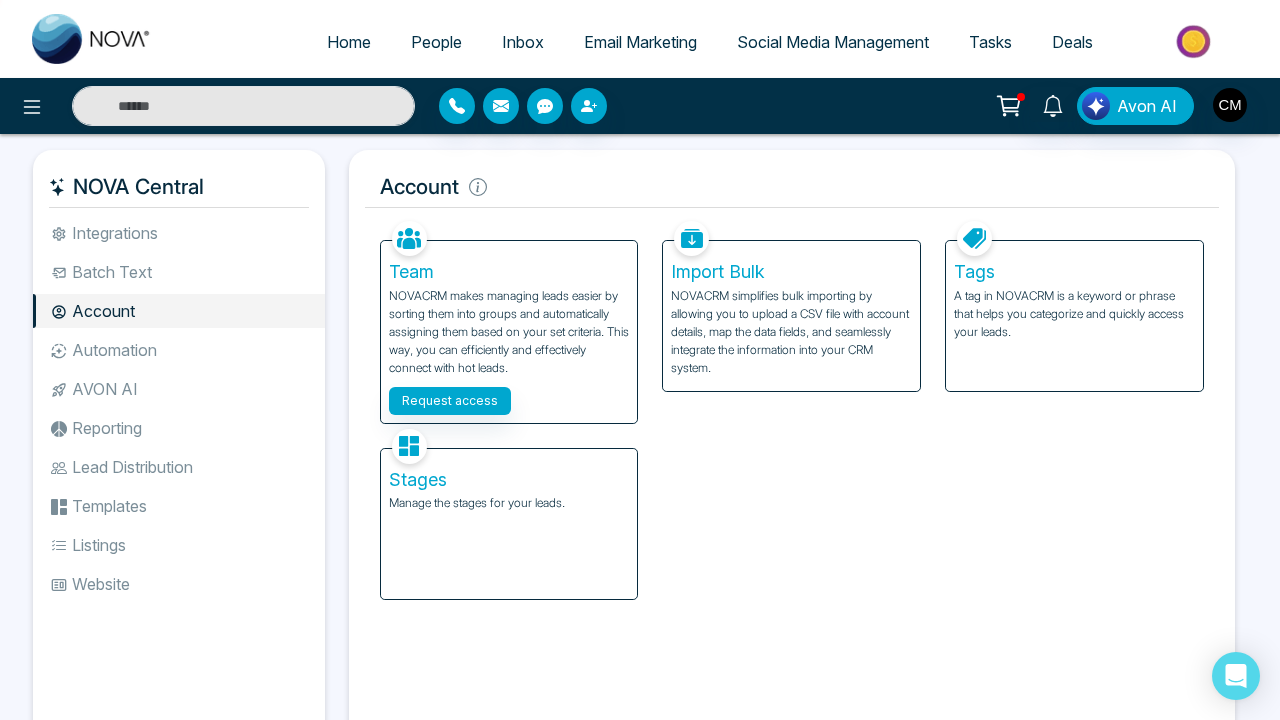 click on "Batch Text" at bounding box center [179, 272] 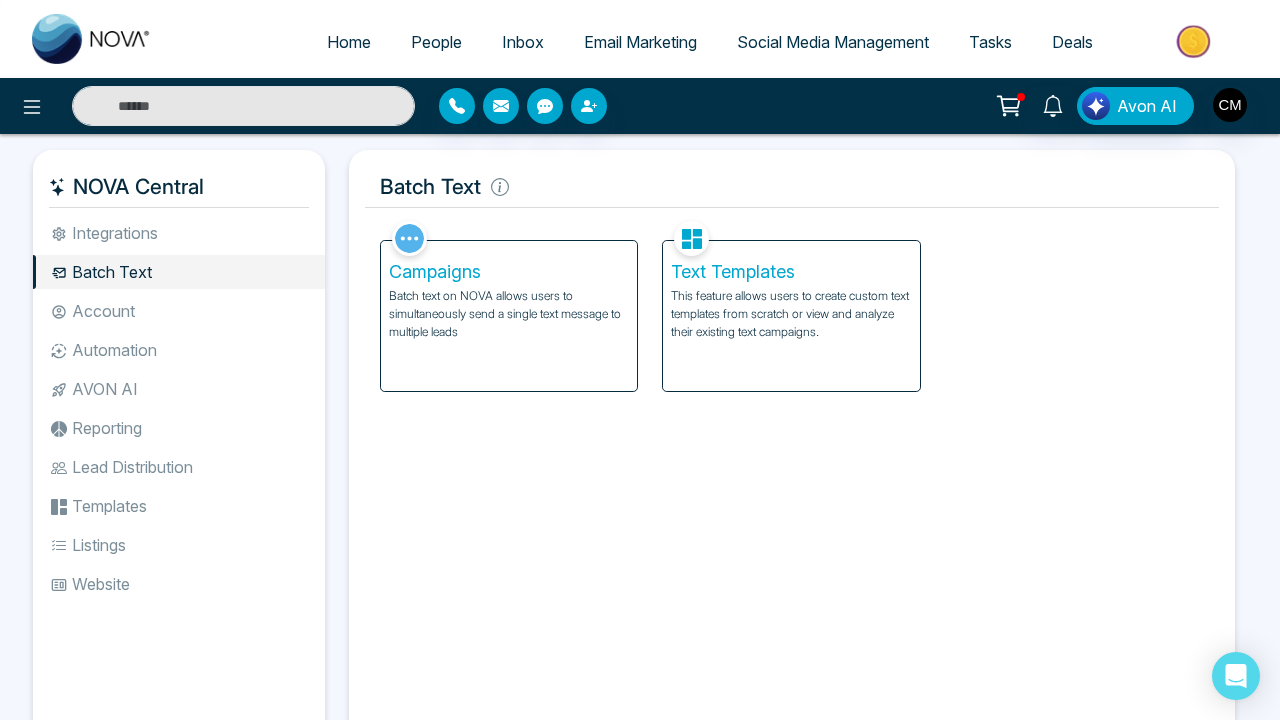 click on "This feature allows users to create custom text templates from scratch or view and analyze their existing text campaigns." at bounding box center [791, 314] 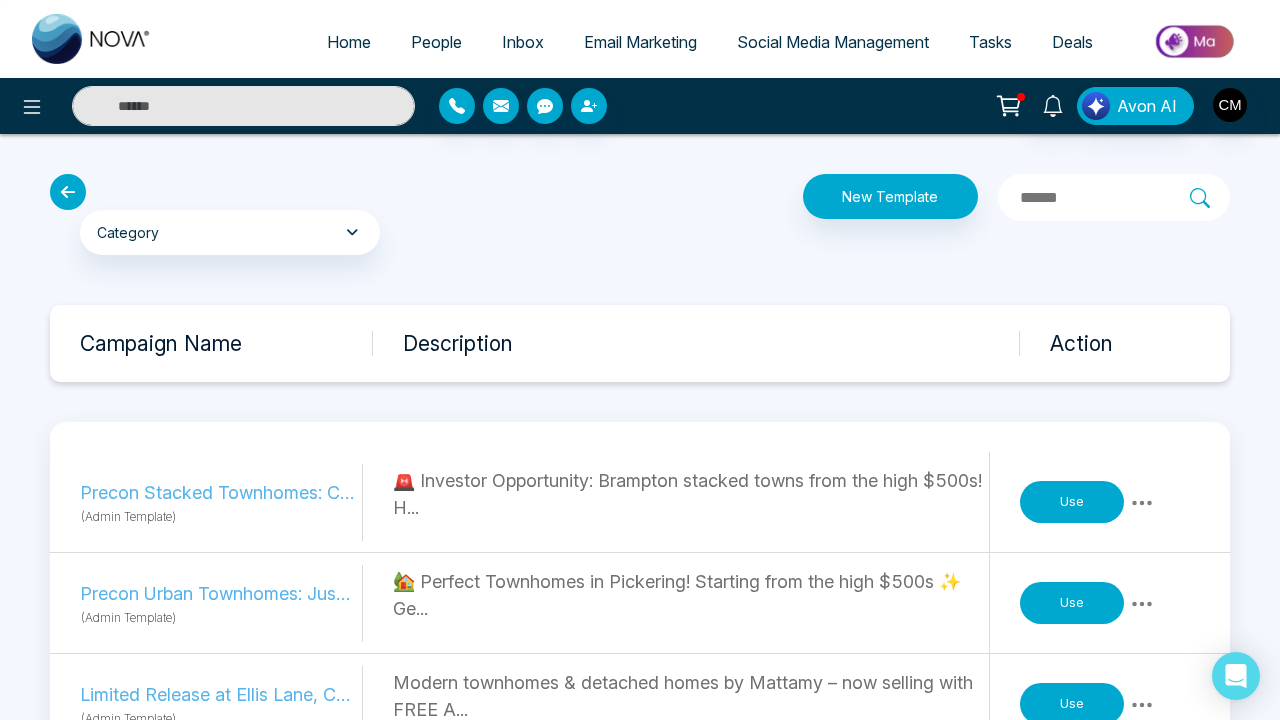 scroll, scrollTop: 152, scrollLeft: 0, axis: vertical 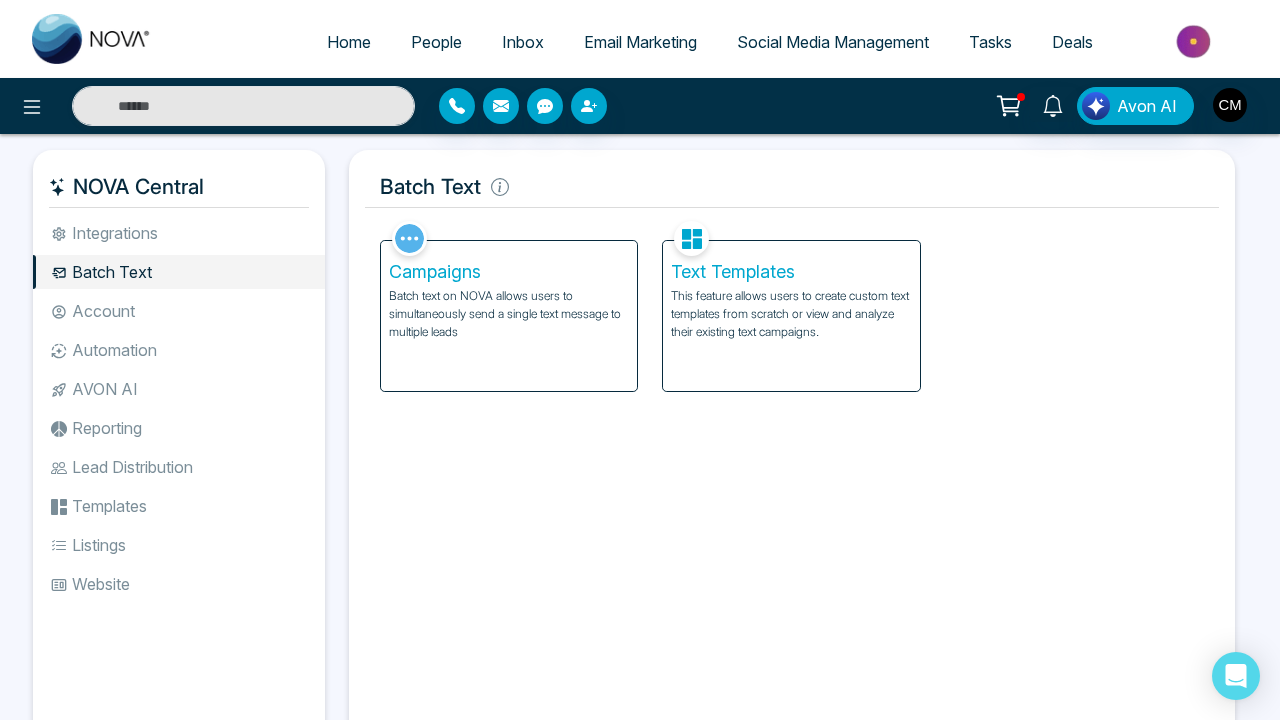 click on "Batch text on NOVA allows users to simultaneously send a single text message to multiple leads" at bounding box center [509, 314] 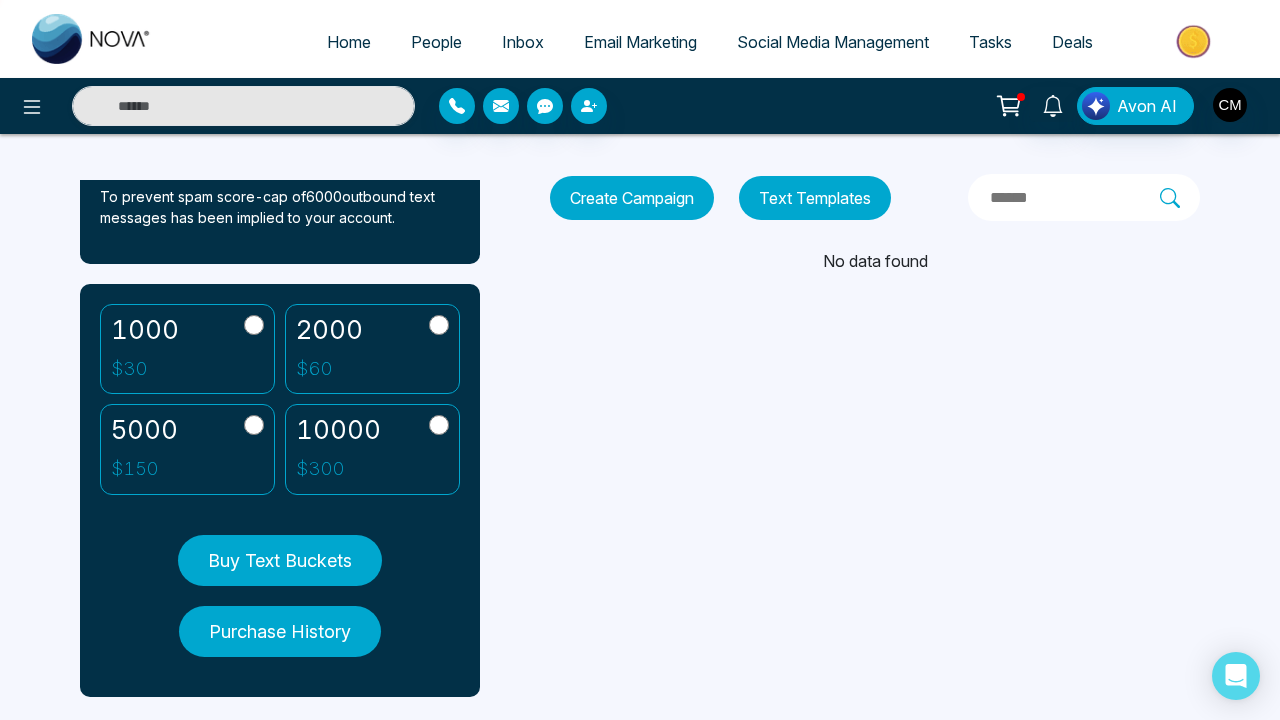 scroll, scrollTop: 371, scrollLeft: 0, axis: vertical 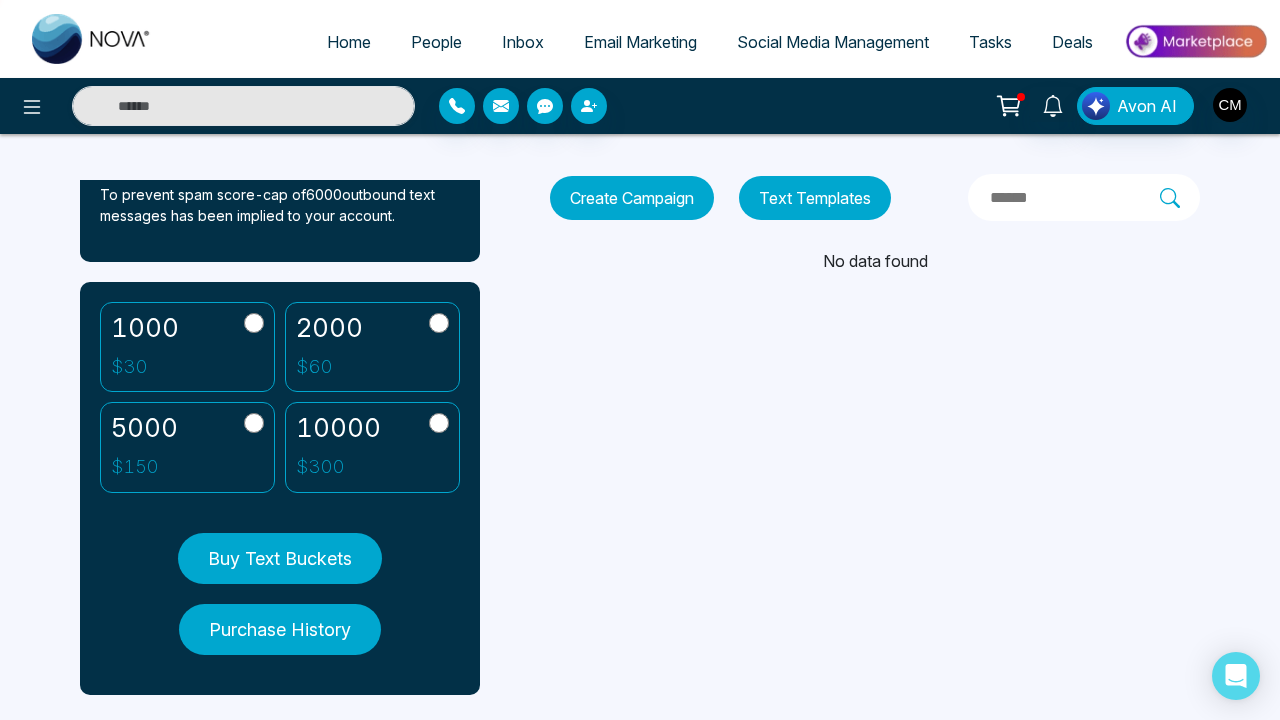 click on "10000 $ 300" at bounding box center (372, 447) 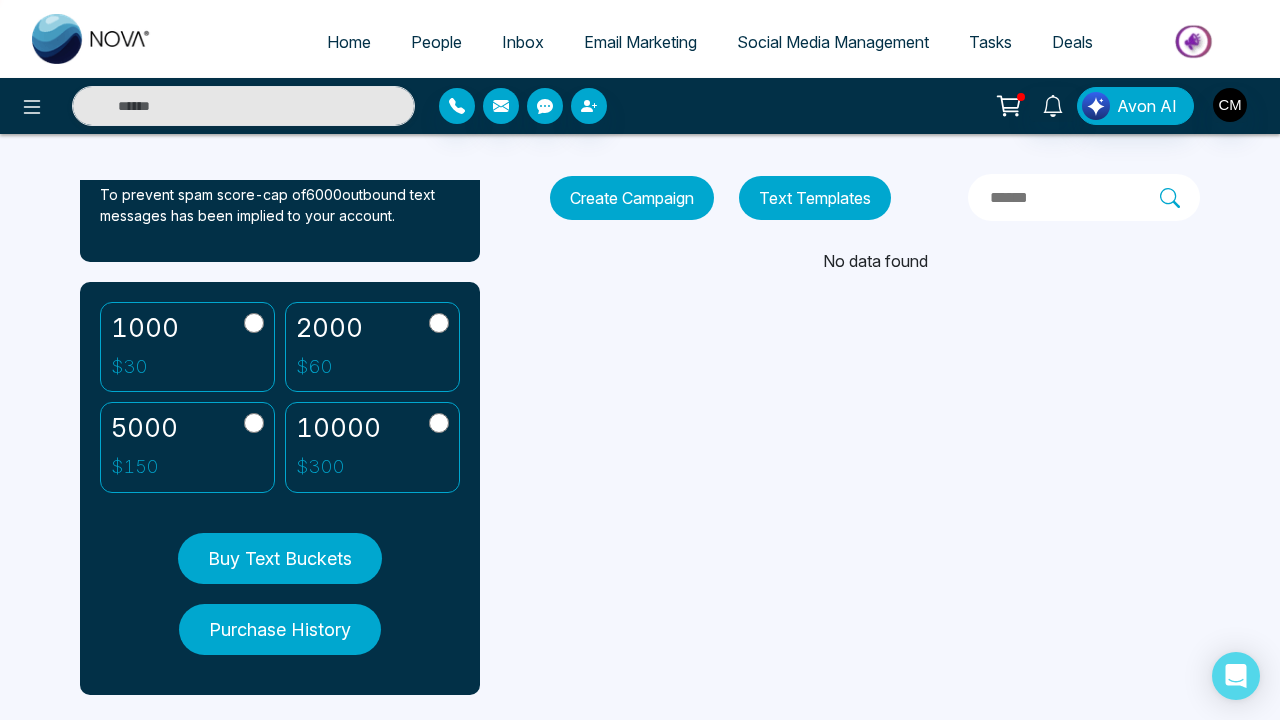 click on "Batch Text Summary 10 Used 0 Balance 0 / 6000 Daily Limit 0 % Used 0 To prevent spam score-cap of  6000  outbound text messages has been implied to your account. 1000 $ 30 2000 $ 60 5000 $ 150 10000 $ 300 Buy Text Buckets Purchase History" at bounding box center (290, 450) 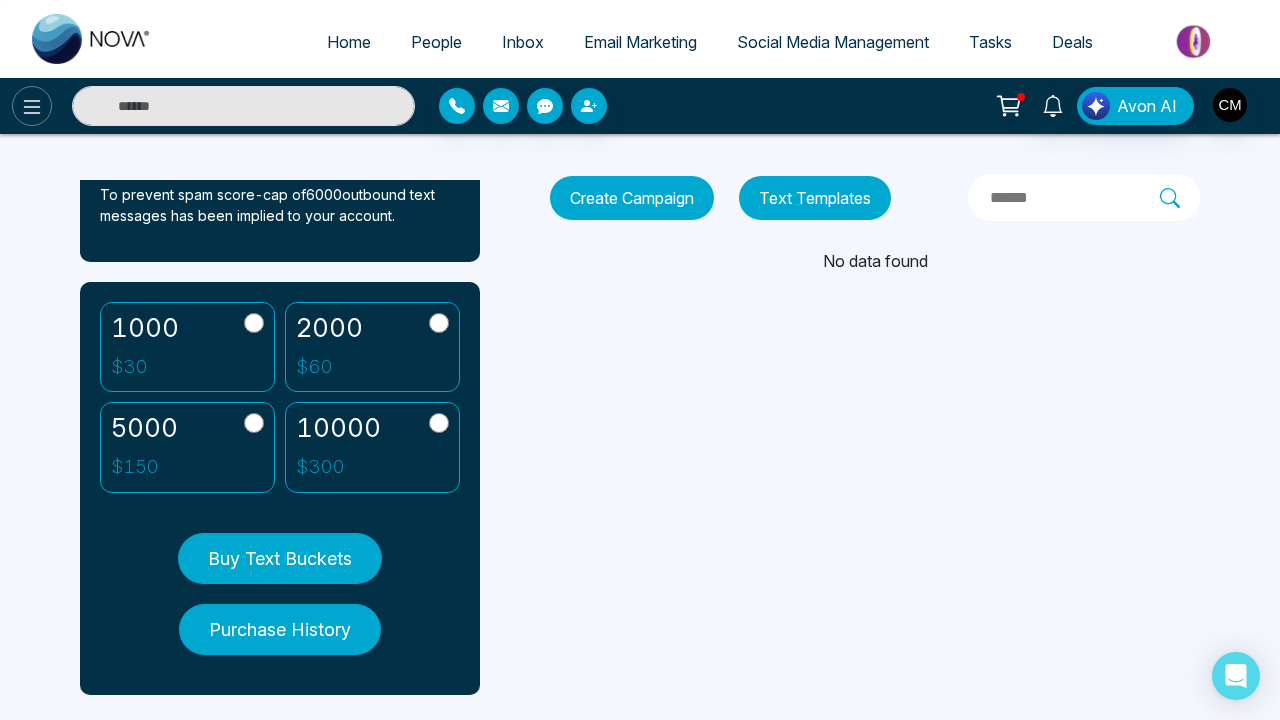 click at bounding box center (32, 106) 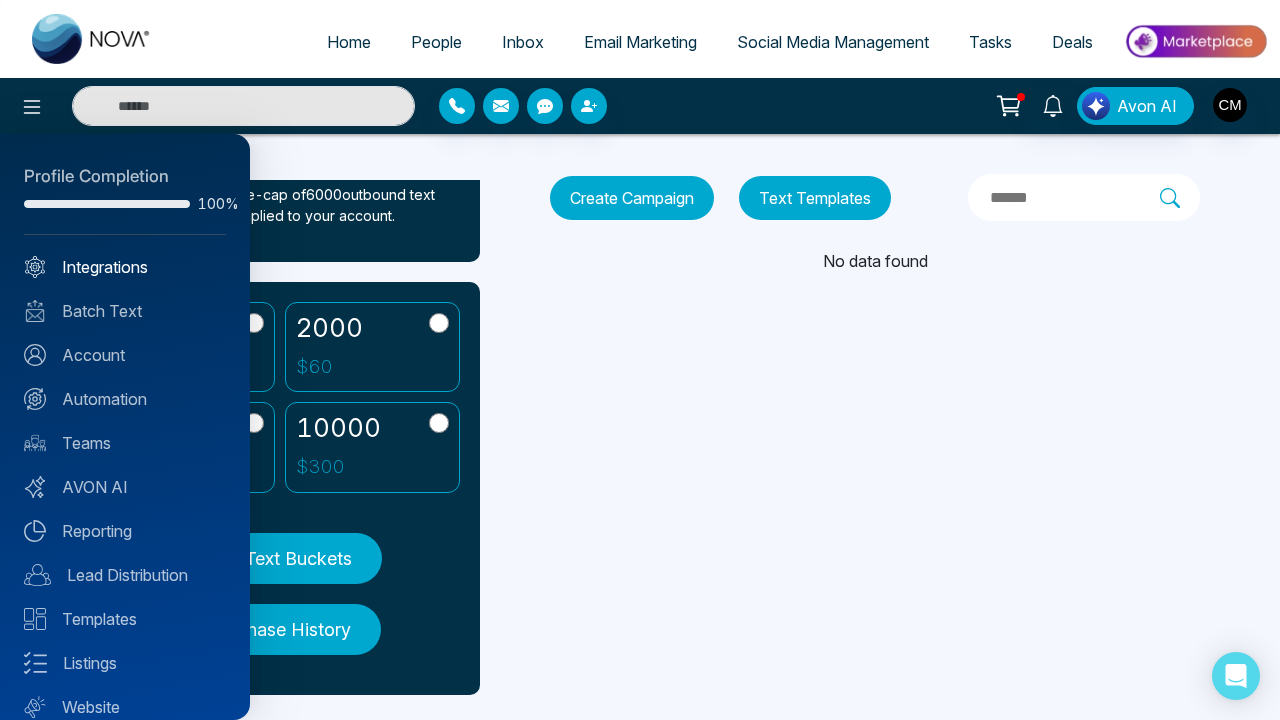 click on "Integrations" at bounding box center [125, 267] 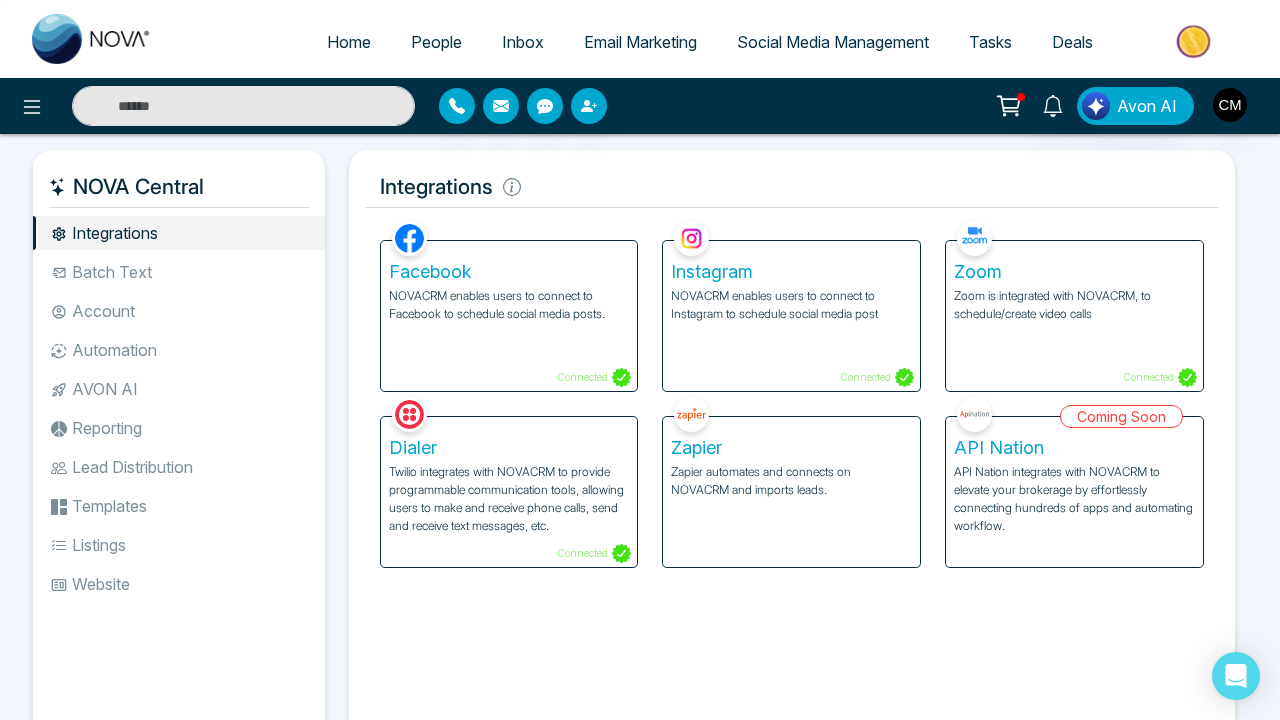 click on "Zapier Zapier automates and connects on NOVACRM and imports leads." at bounding box center (791, 492) 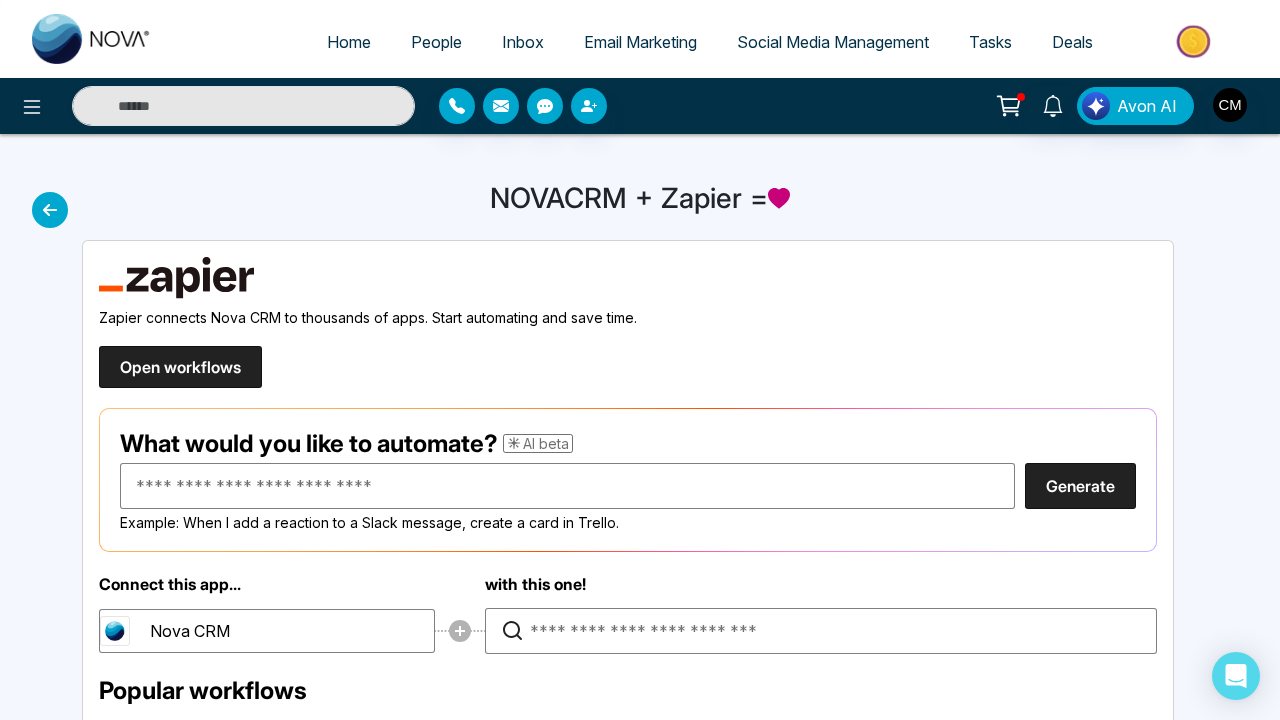 click on "AI beta" at bounding box center [538, 443] 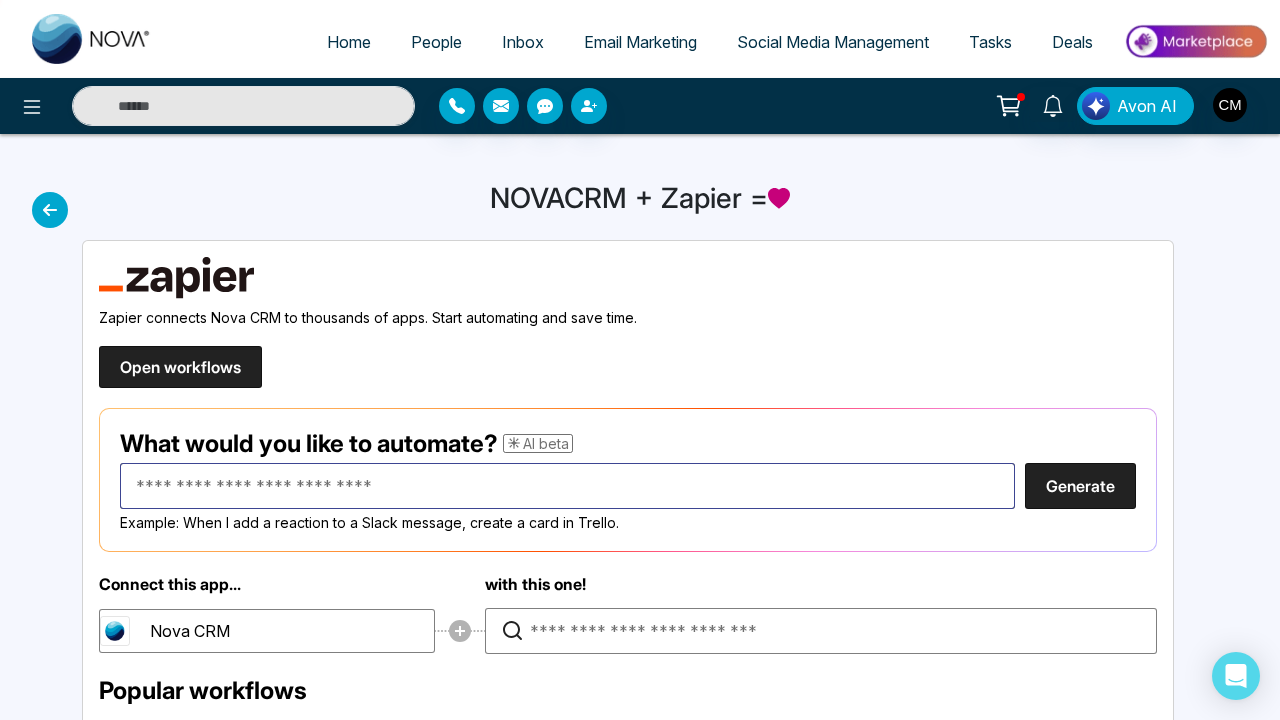 click at bounding box center [567, 486] 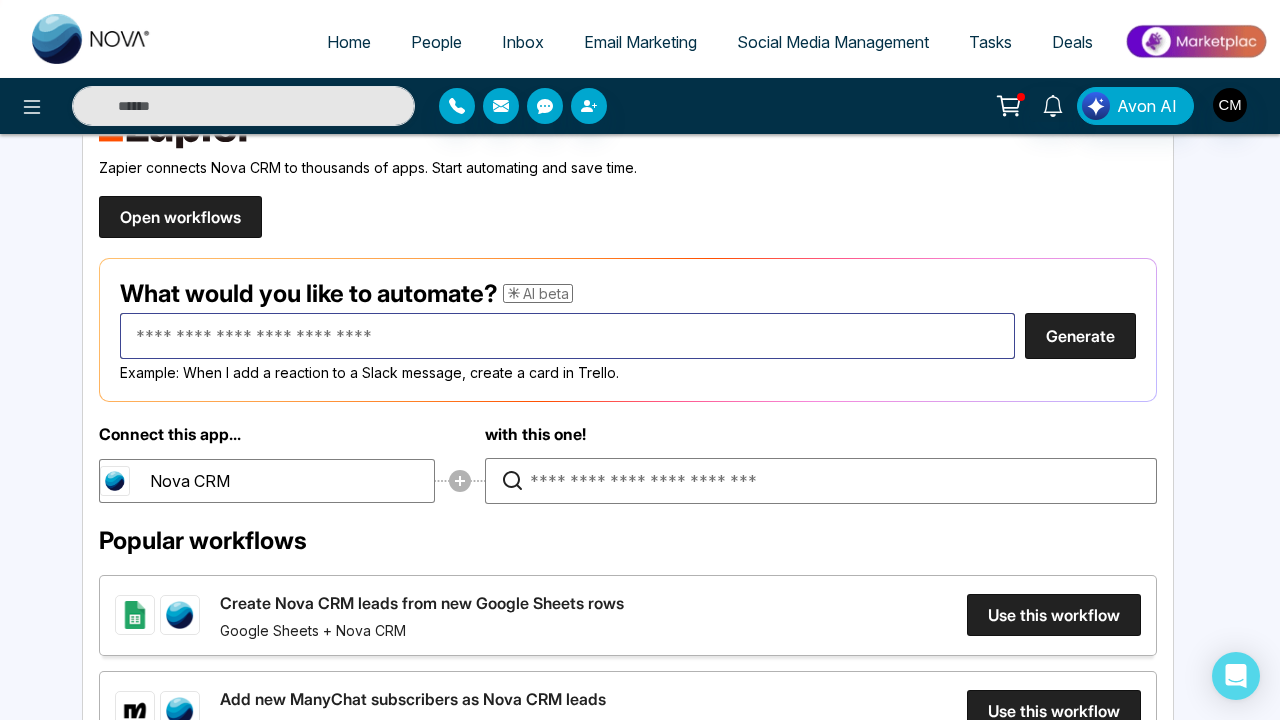 scroll, scrollTop: 101, scrollLeft: 0, axis: vertical 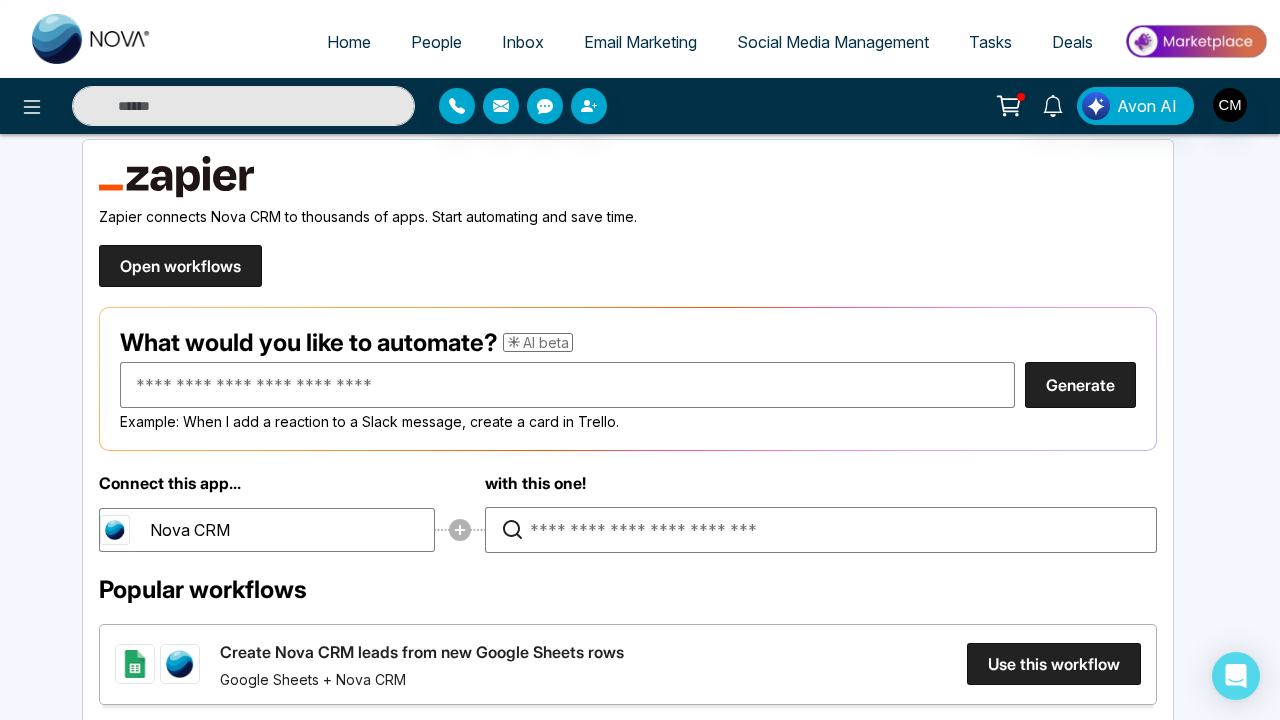 click on "Open workflows" at bounding box center (180, 266) 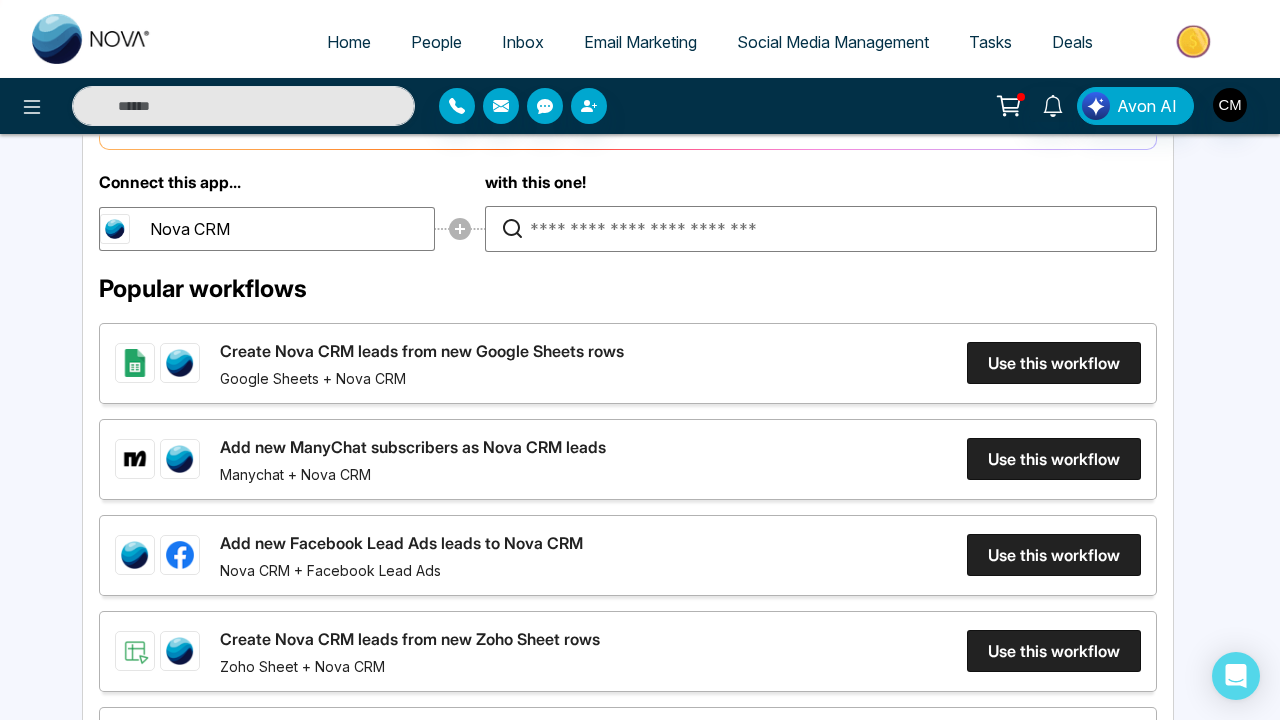 scroll, scrollTop: 408, scrollLeft: 0, axis: vertical 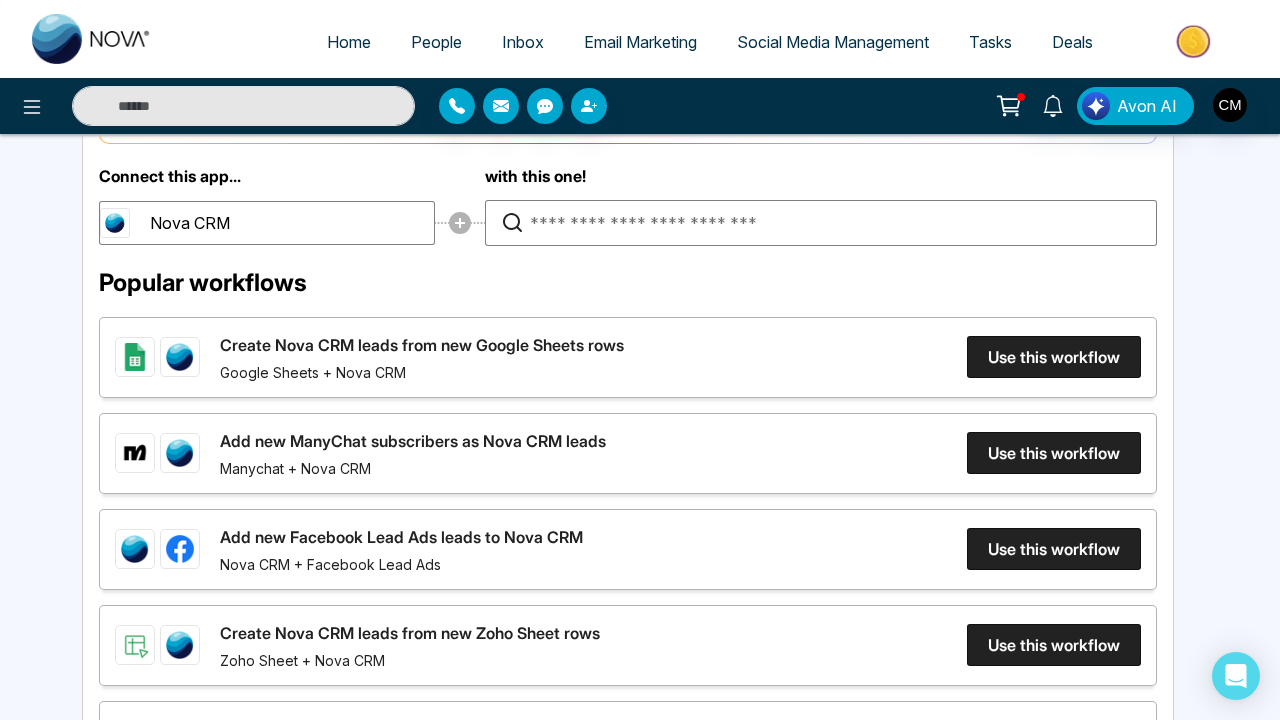 click on "Create Nova CRM leads from new Google Sheets rows" 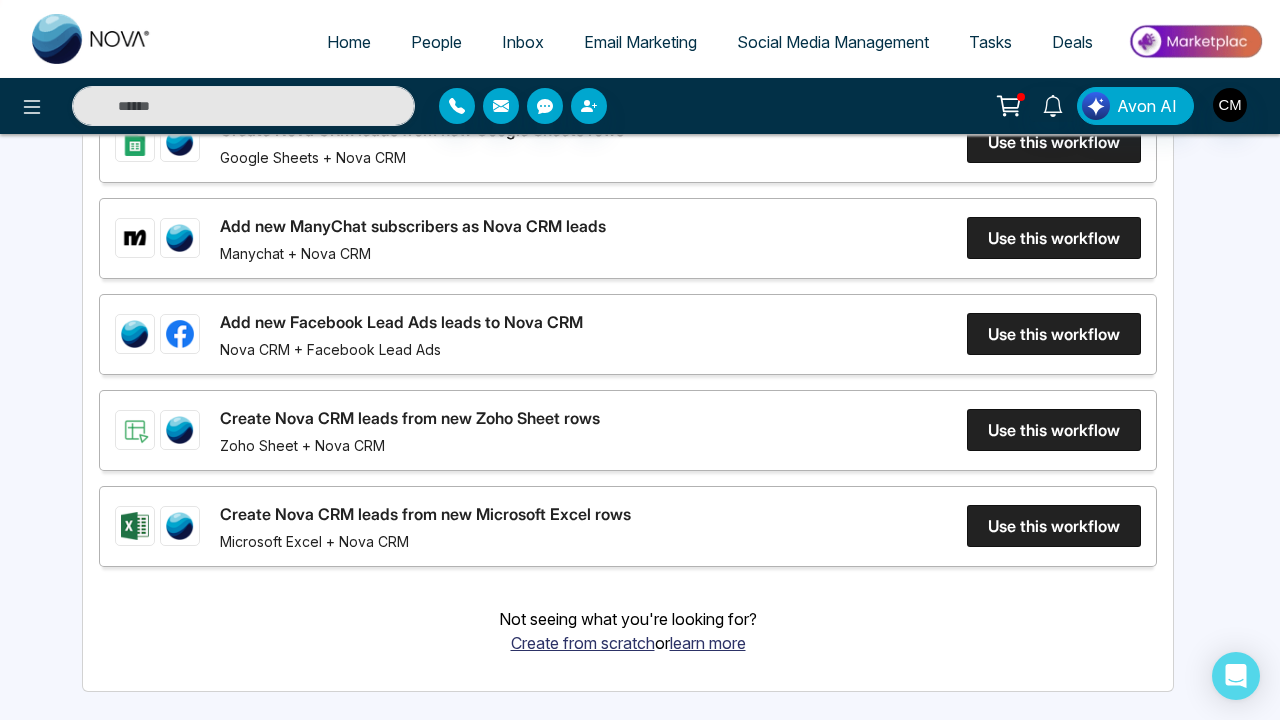 scroll, scrollTop: 623, scrollLeft: 0, axis: vertical 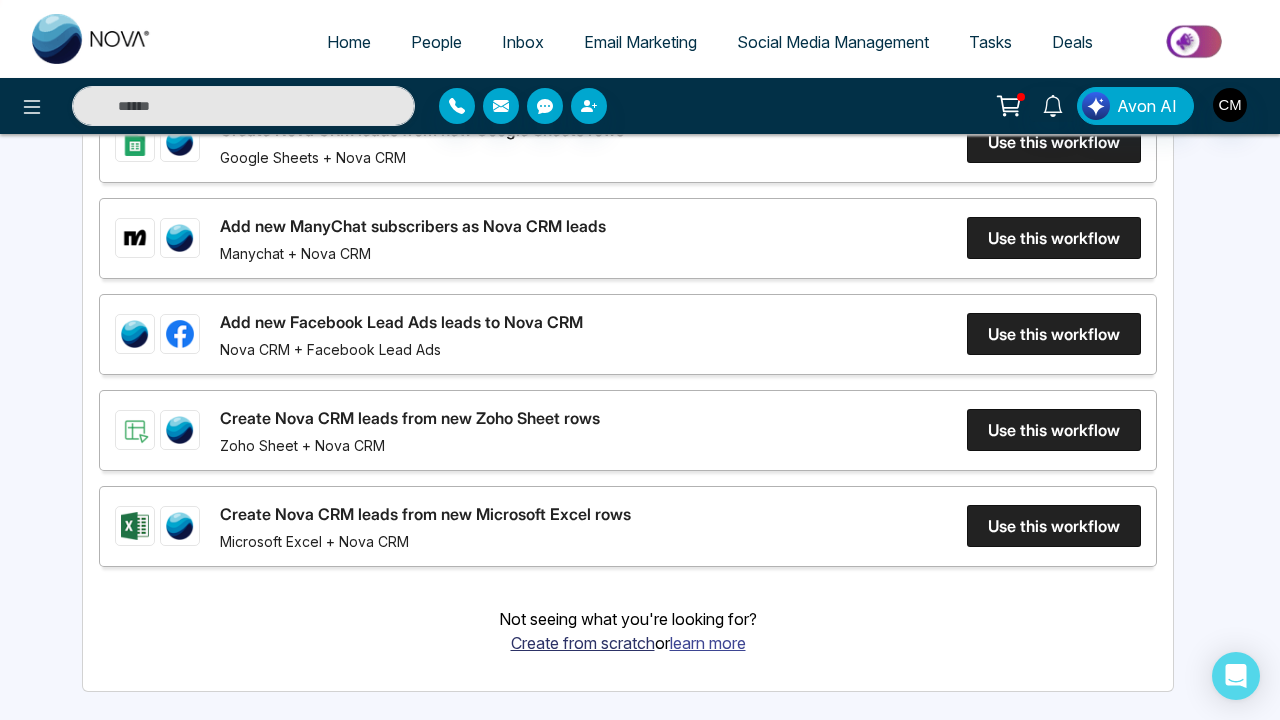 click on "learn more" at bounding box center (708, 643) 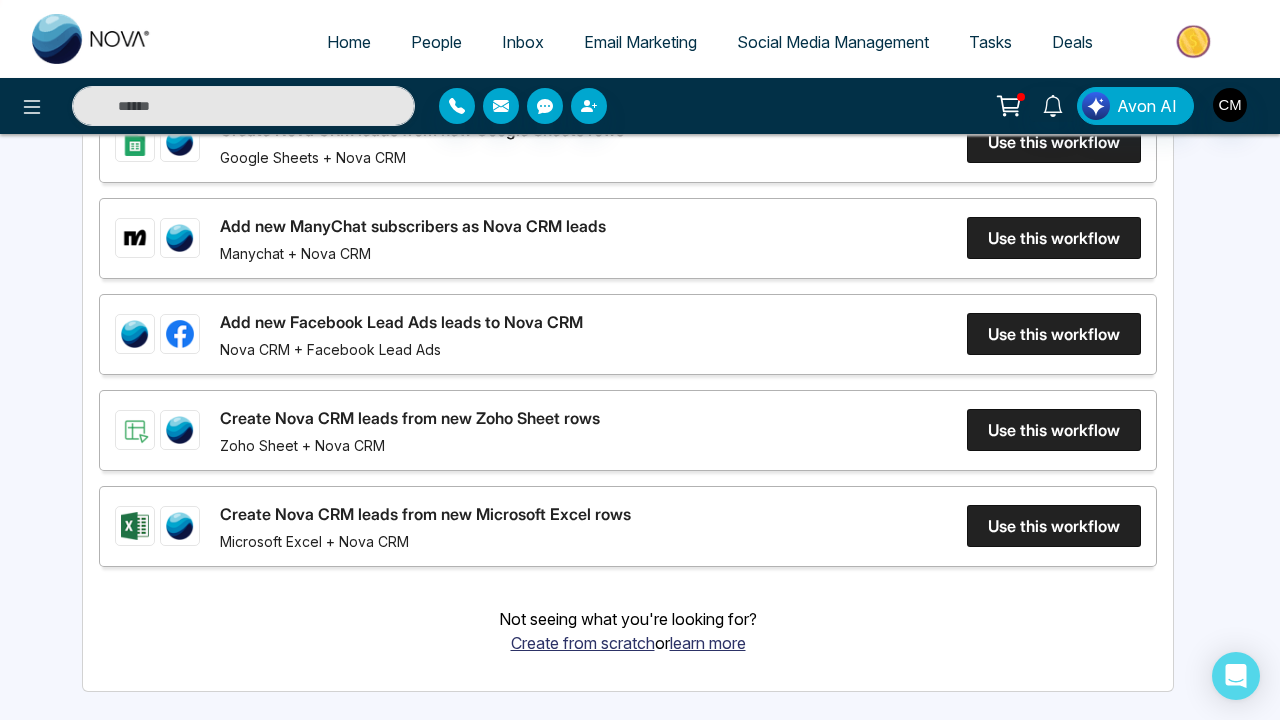 click at bounding box center (640, 1) 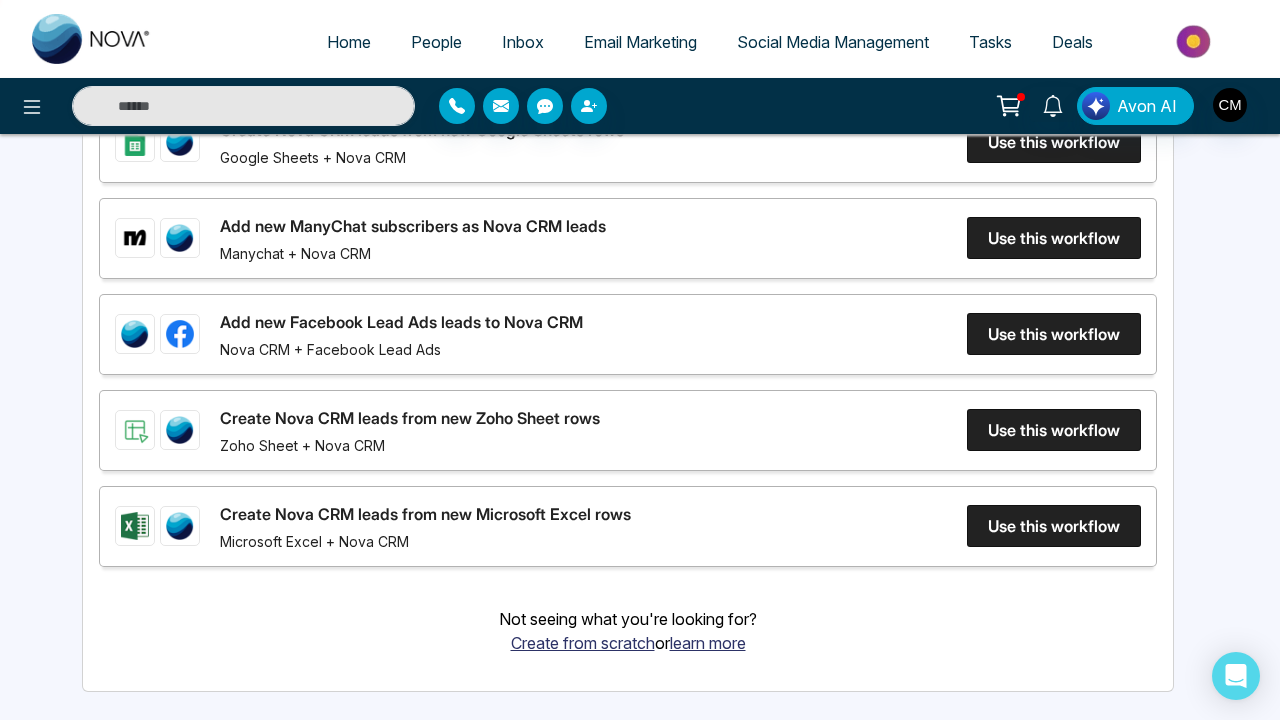 click at bounding box center (1195, 41) 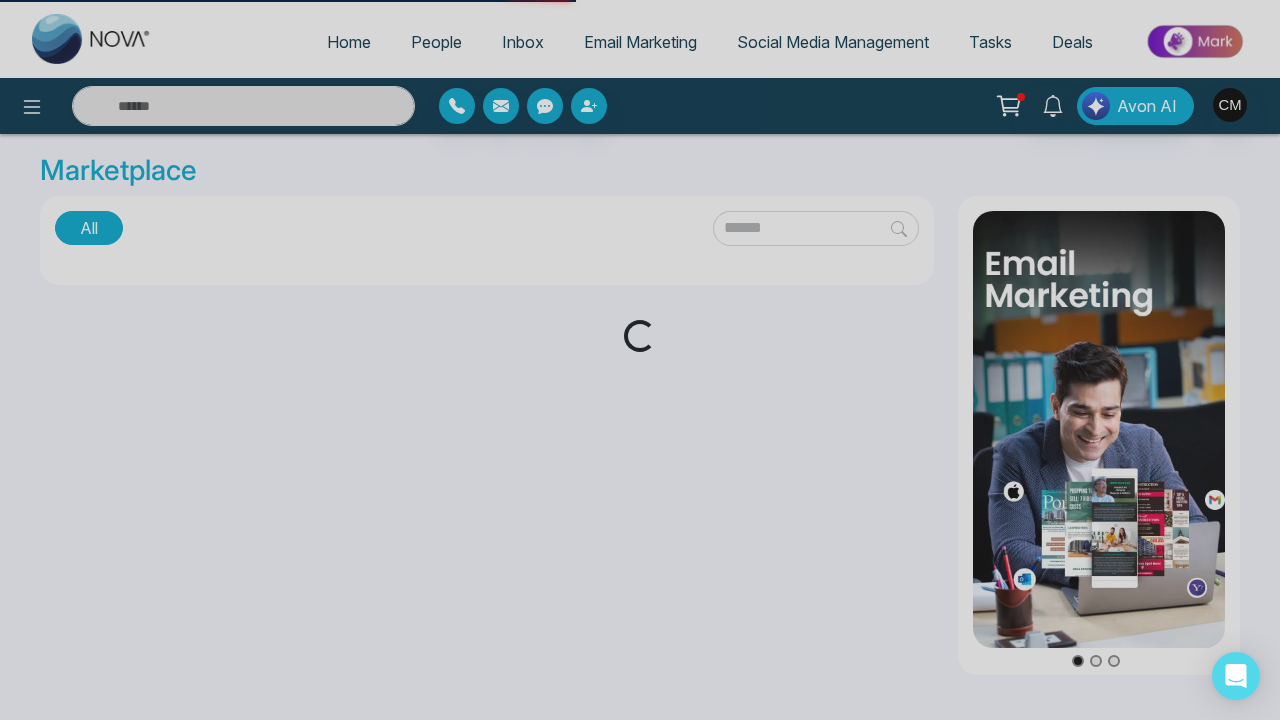 scroll, scrollTop: 0, scrollLeft: 0, axis: both 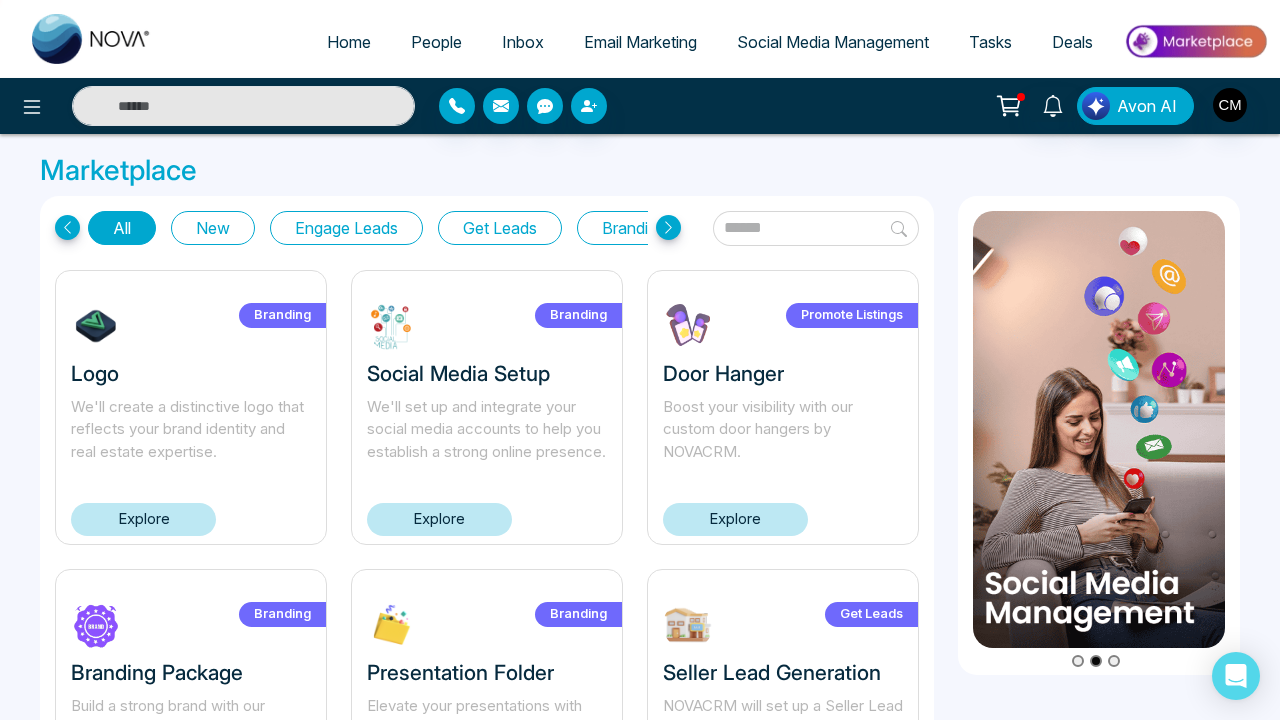 click on "Explore" at bounding box center (439, 519) 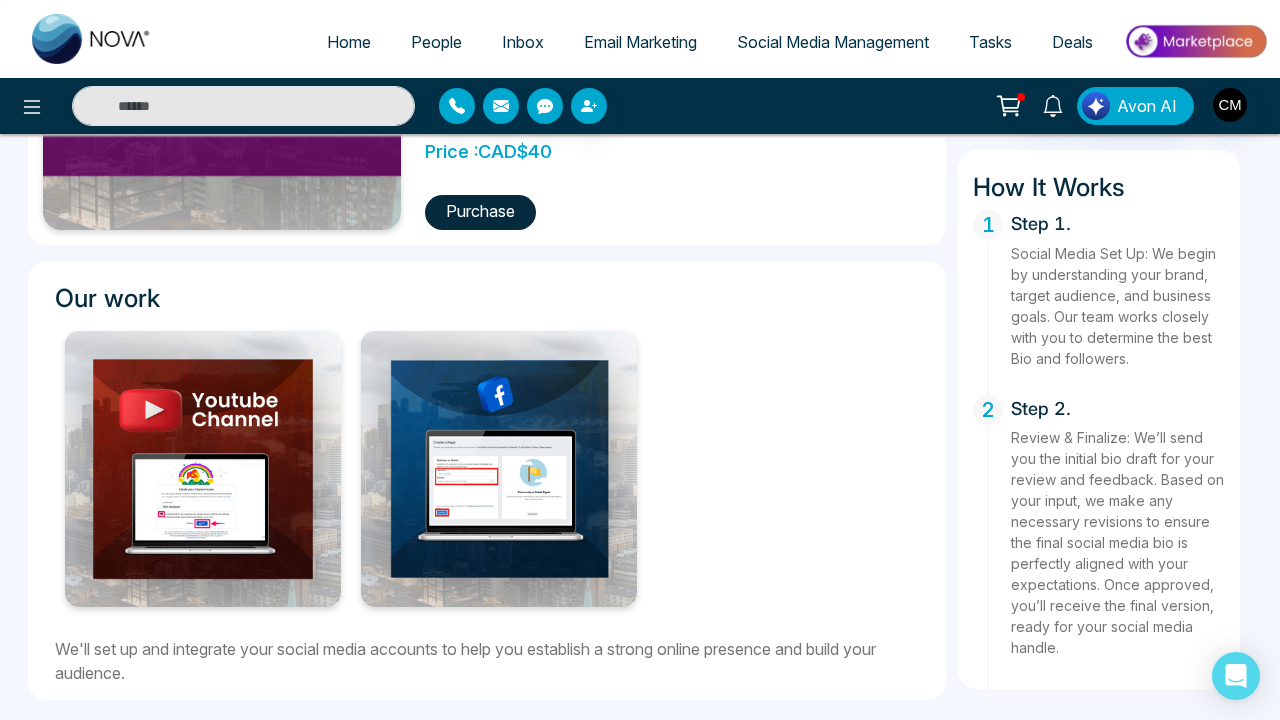 scroll, scrollTop: 543, scrollLeft: 0, axis: vertical 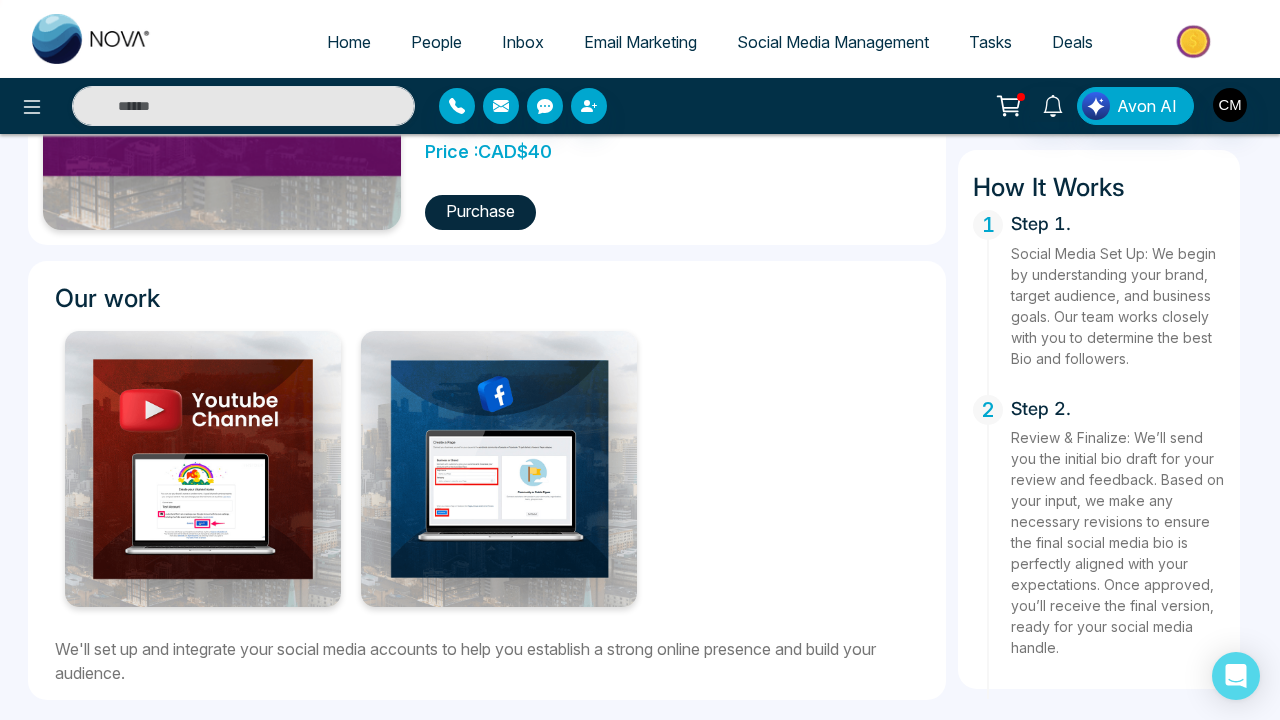 click at bounding box center [203, 469] 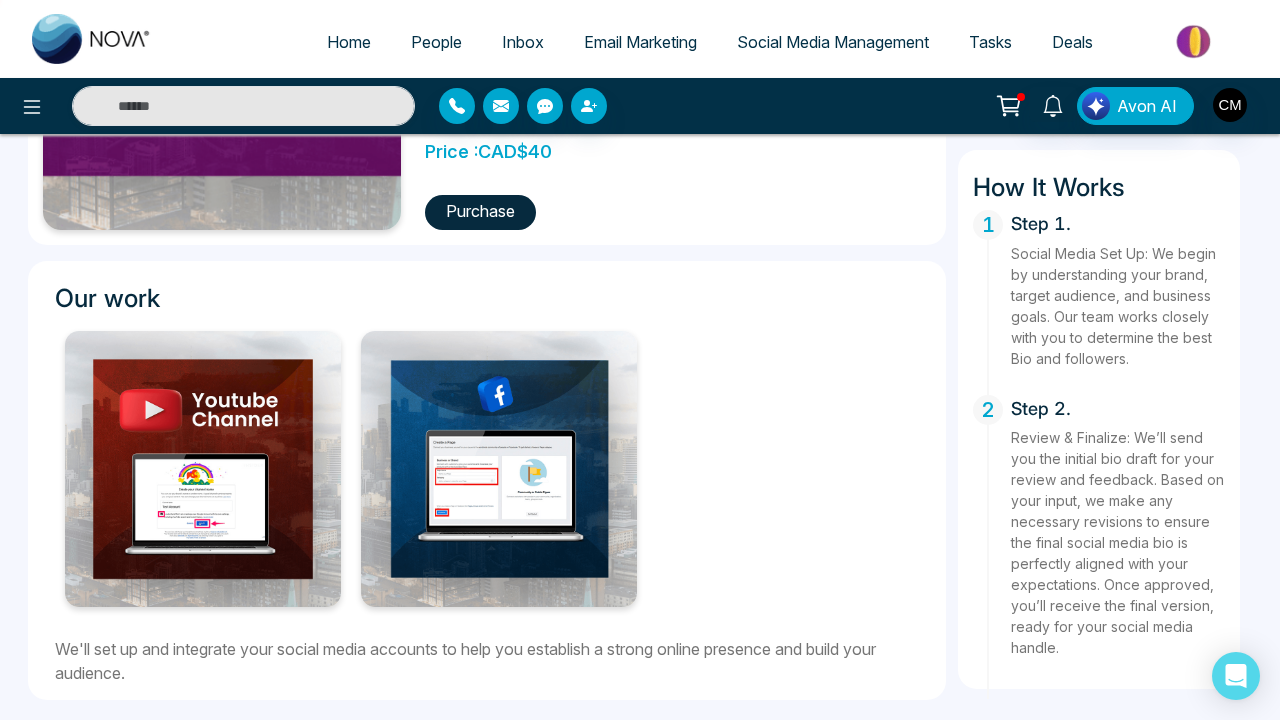 scroll, scrollTop: 543, scrollLeft: 0, axis: vertical 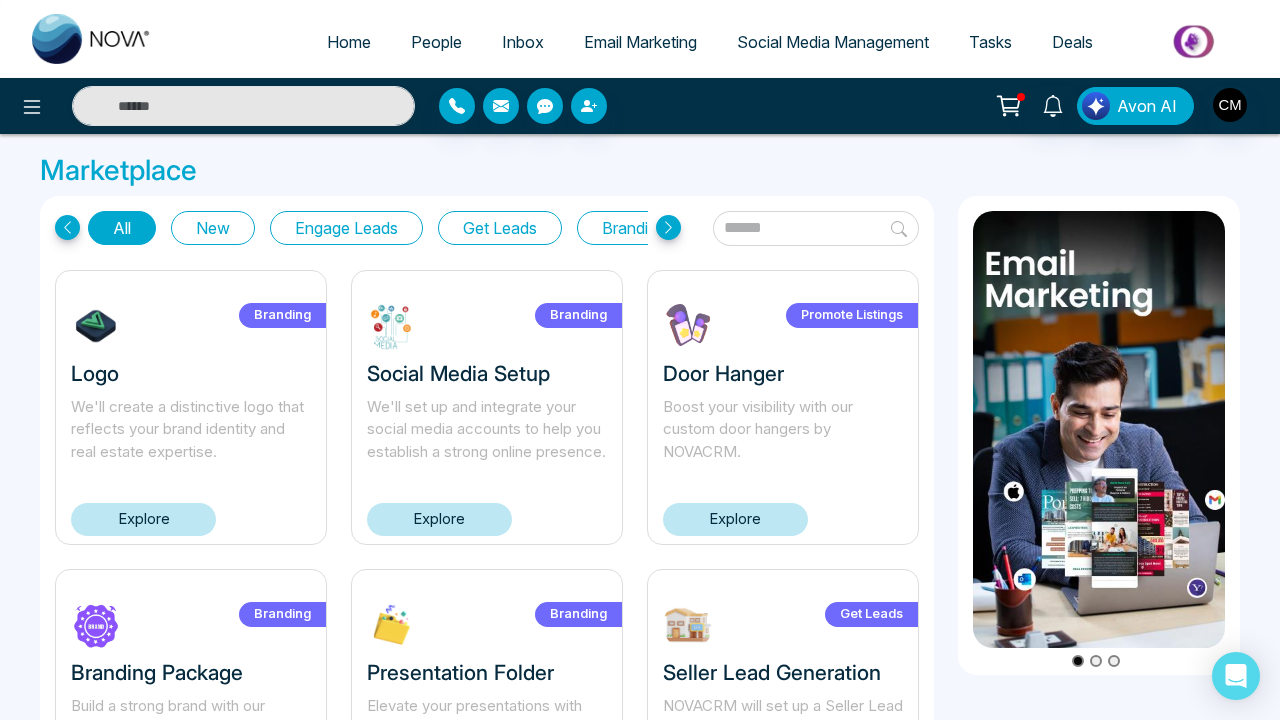 click on "Engage Leads" at bounding box center [346, 228] 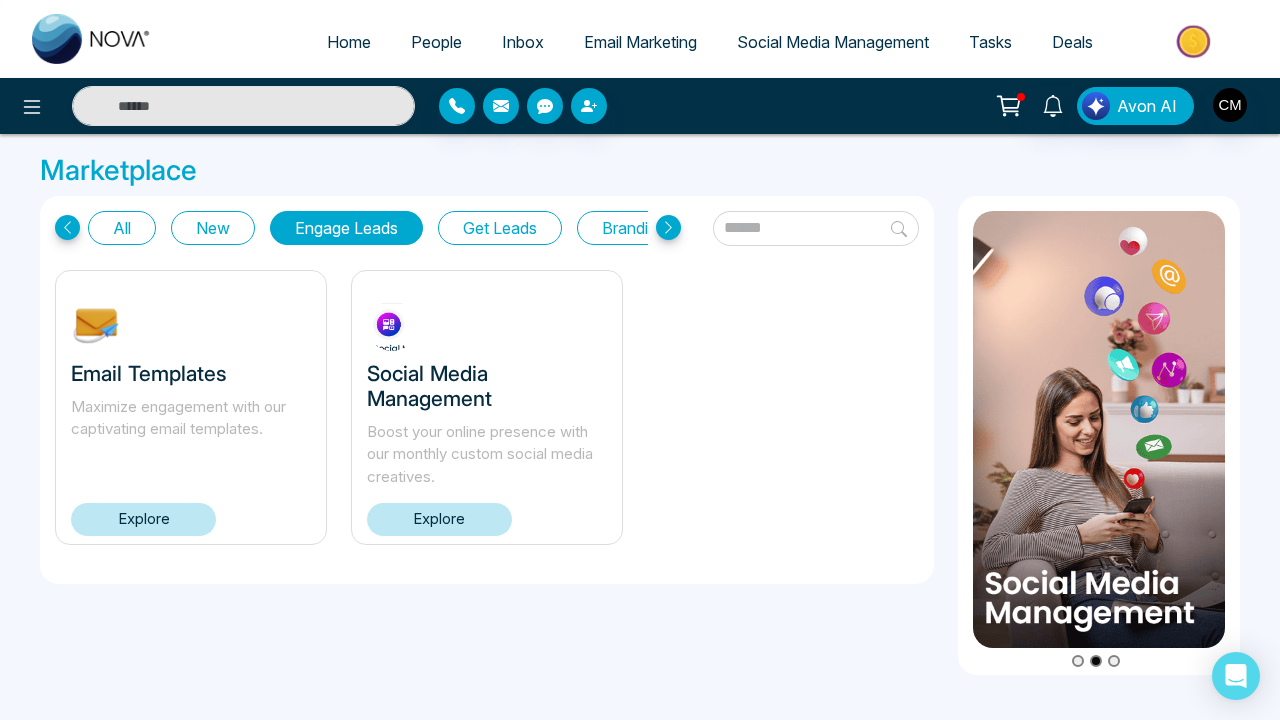 click on "Explore" at bounding box center [143, 519] 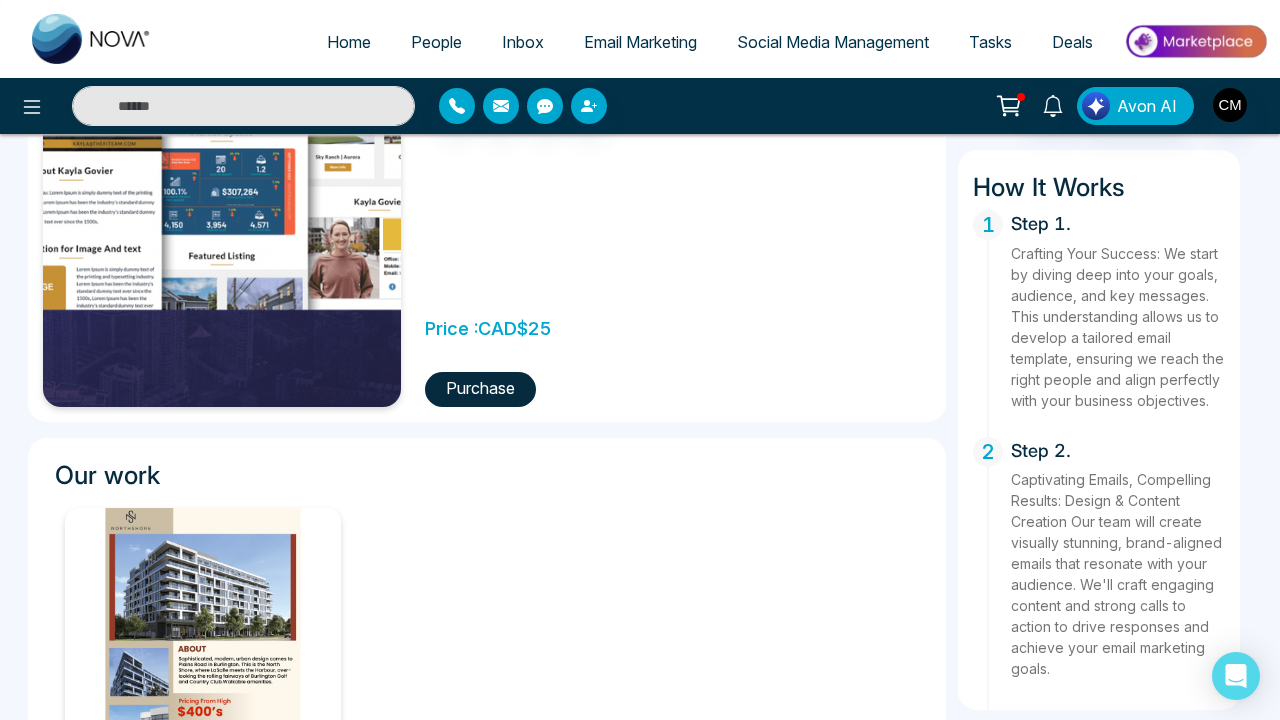 scroll, scrollTop: 540, scrollLeft: 0, axis: vertical 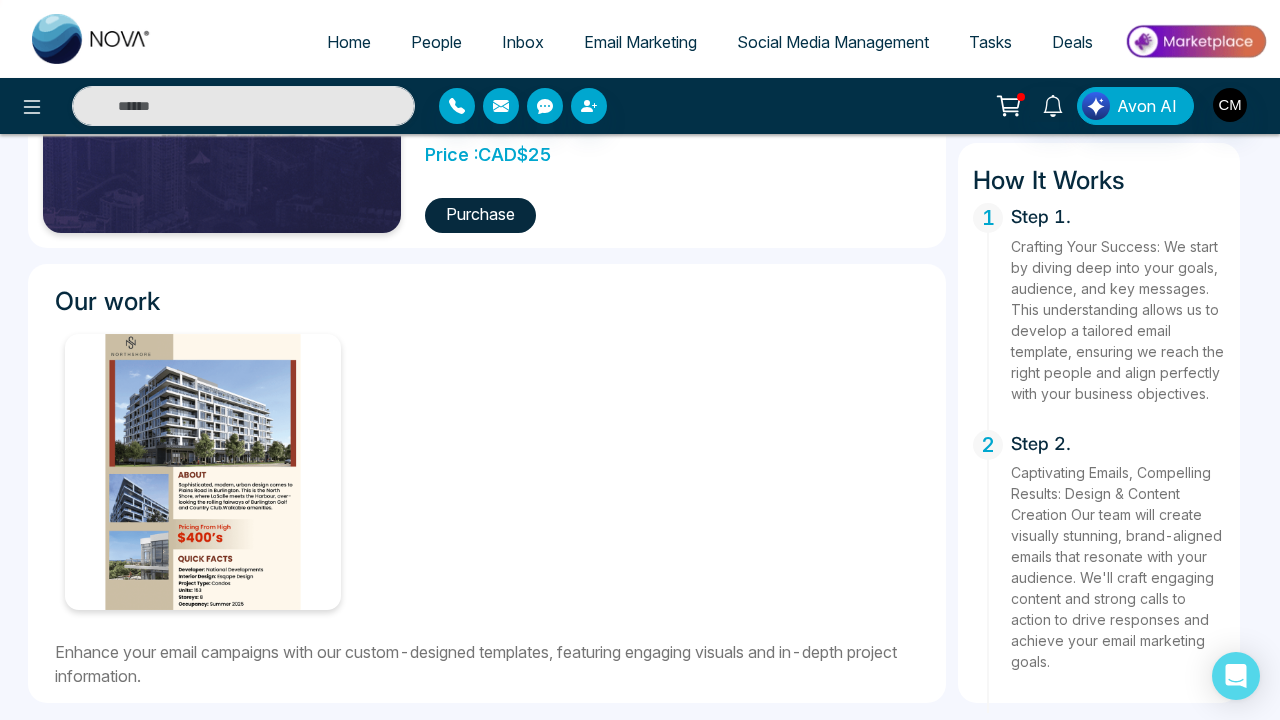 click at bounding box center (203, 472) 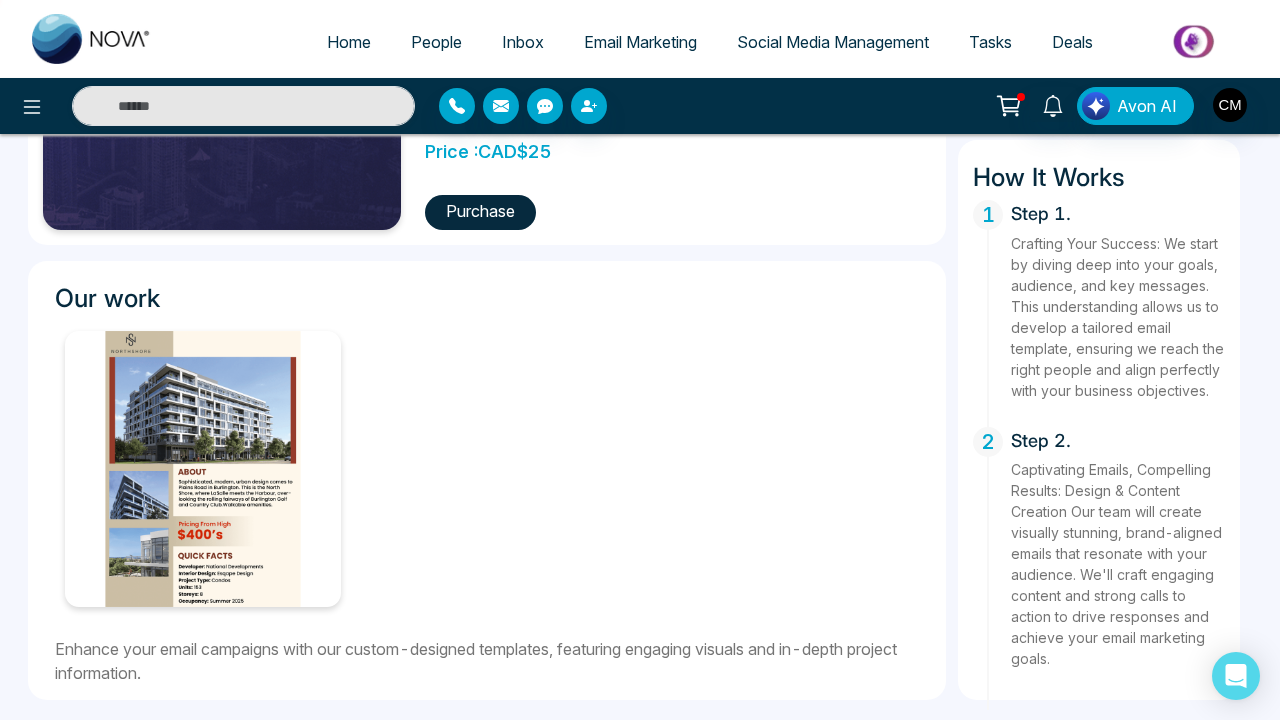 scroll, scrollTop: 543, scrollLeft: 0, axis: vertical 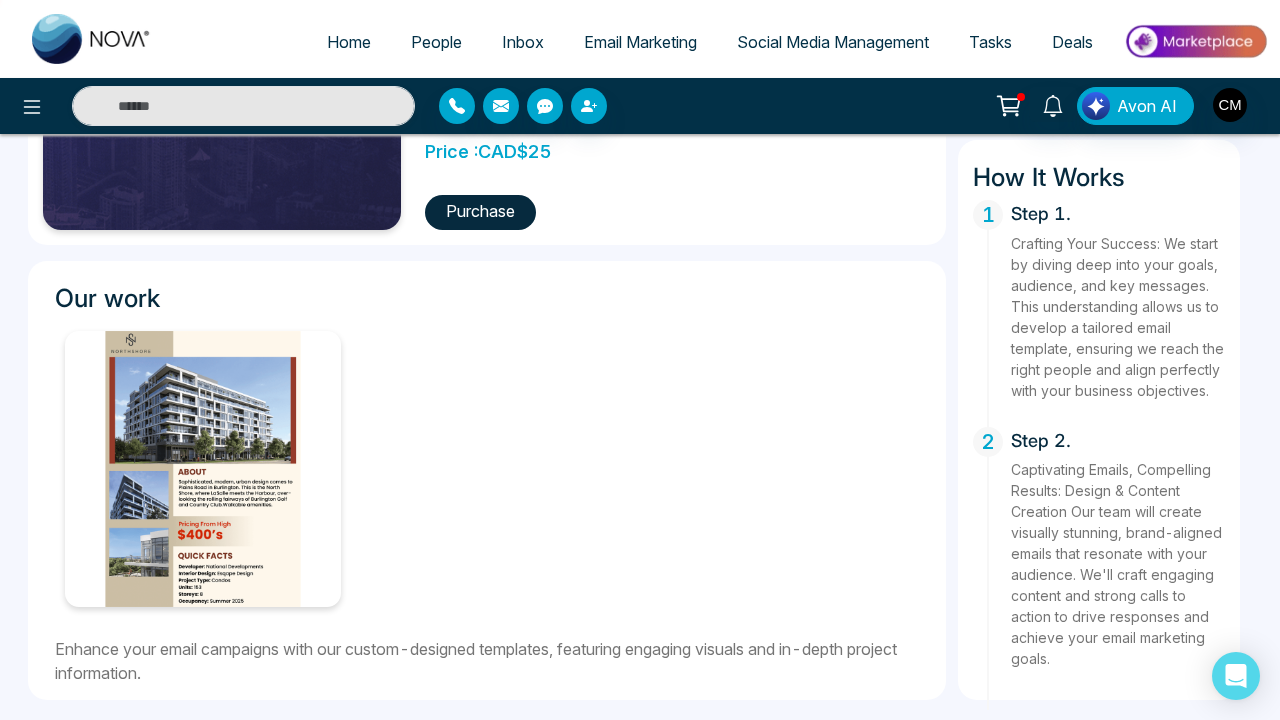 click at bounding box center (203, 469) 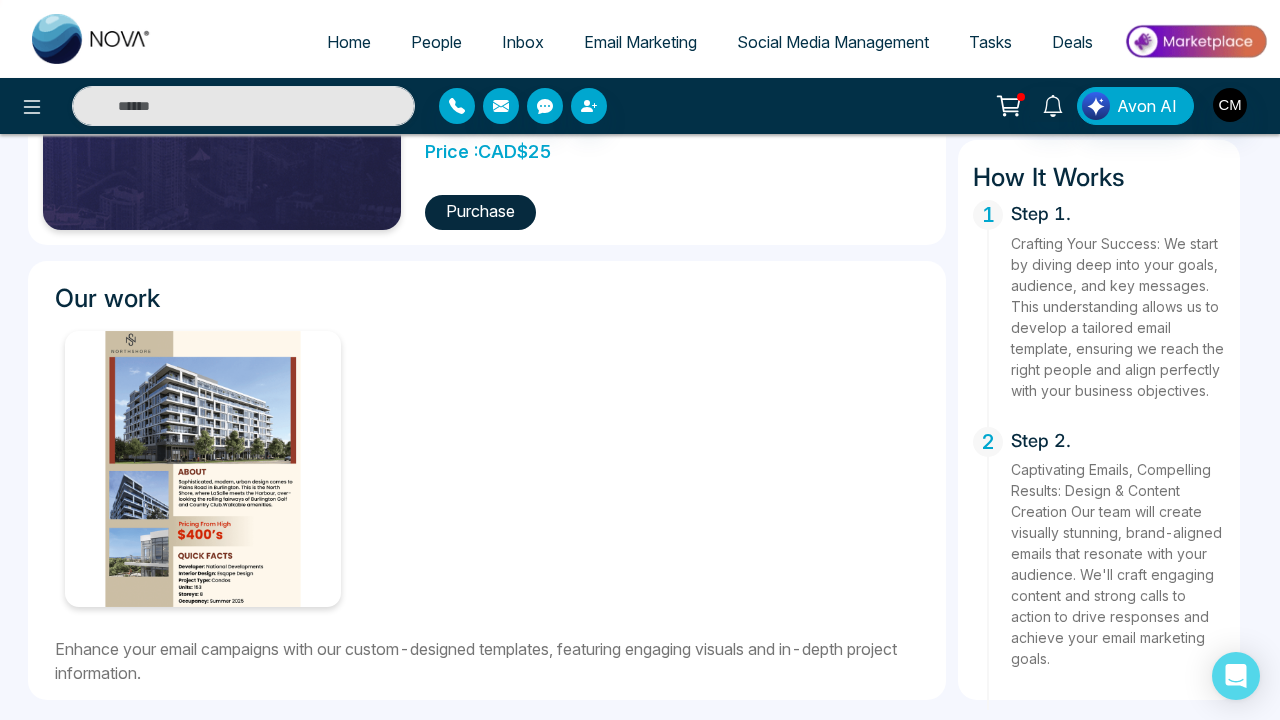 click at bounding box center [203, 469] 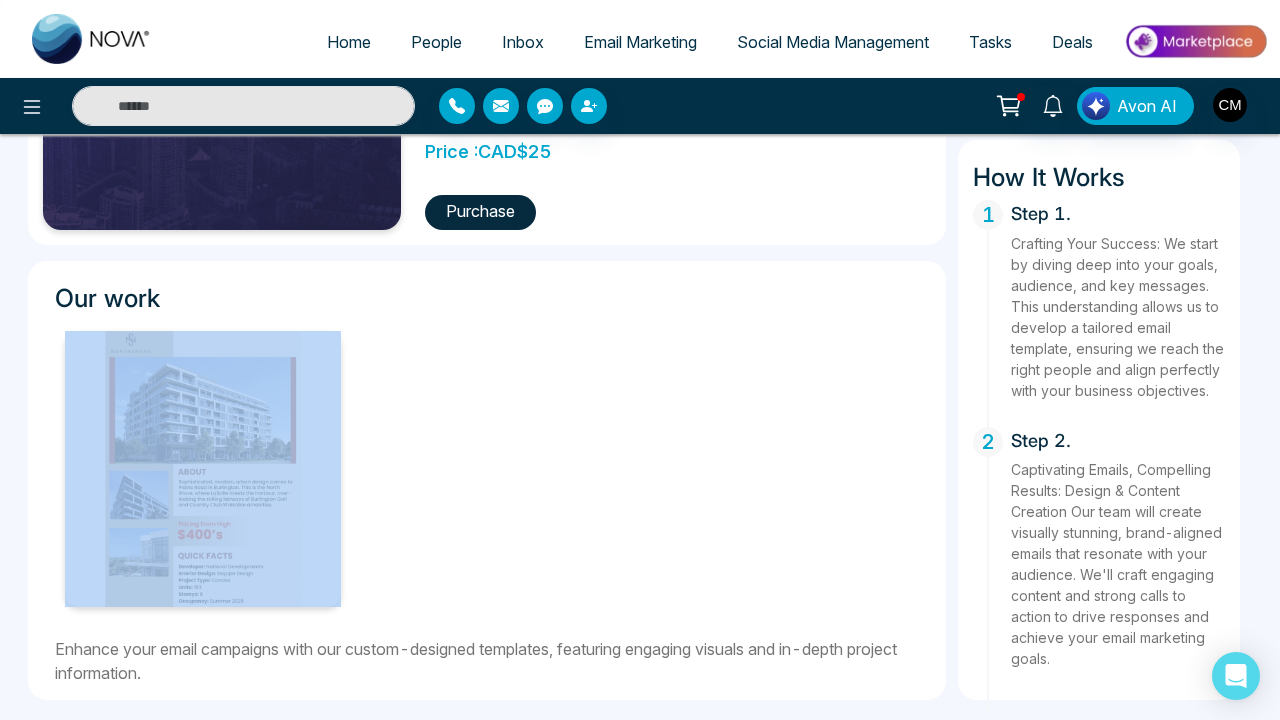 click at bounding box center (203, 469) 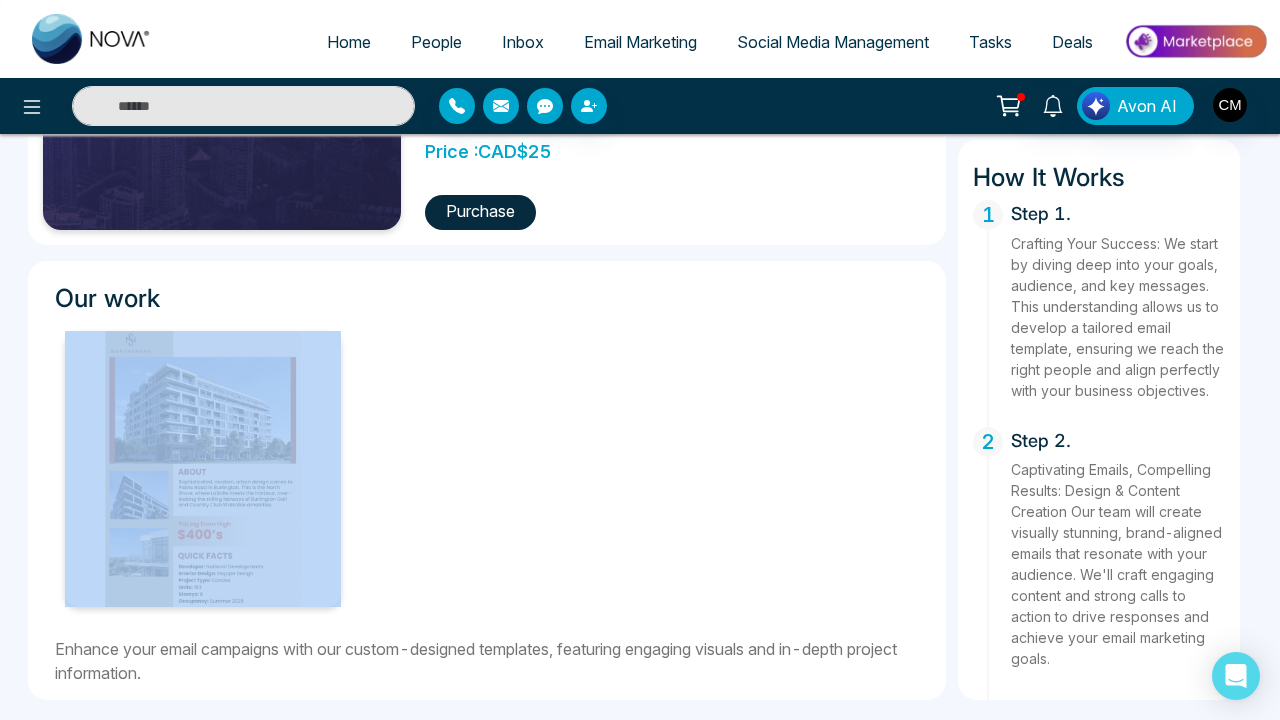 click at bounding box center (203, 469) 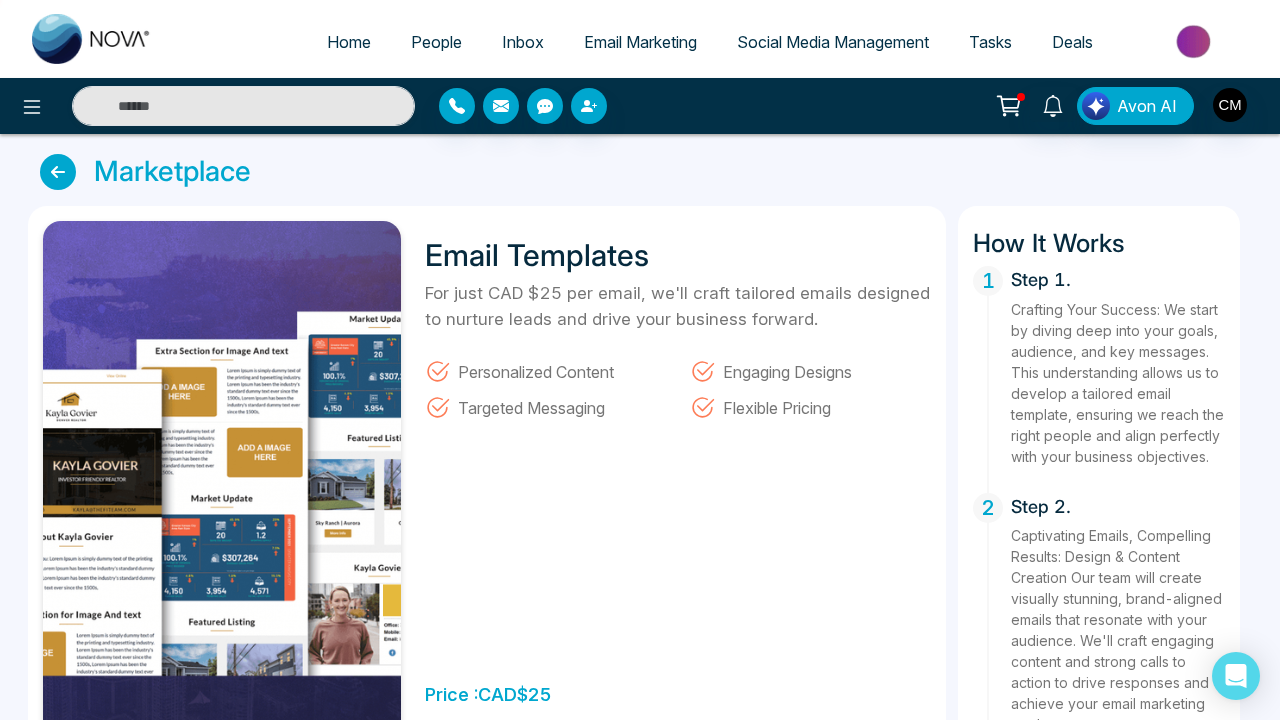 scroll, scrollTop: 0, scrollLeft: 0, axis: both 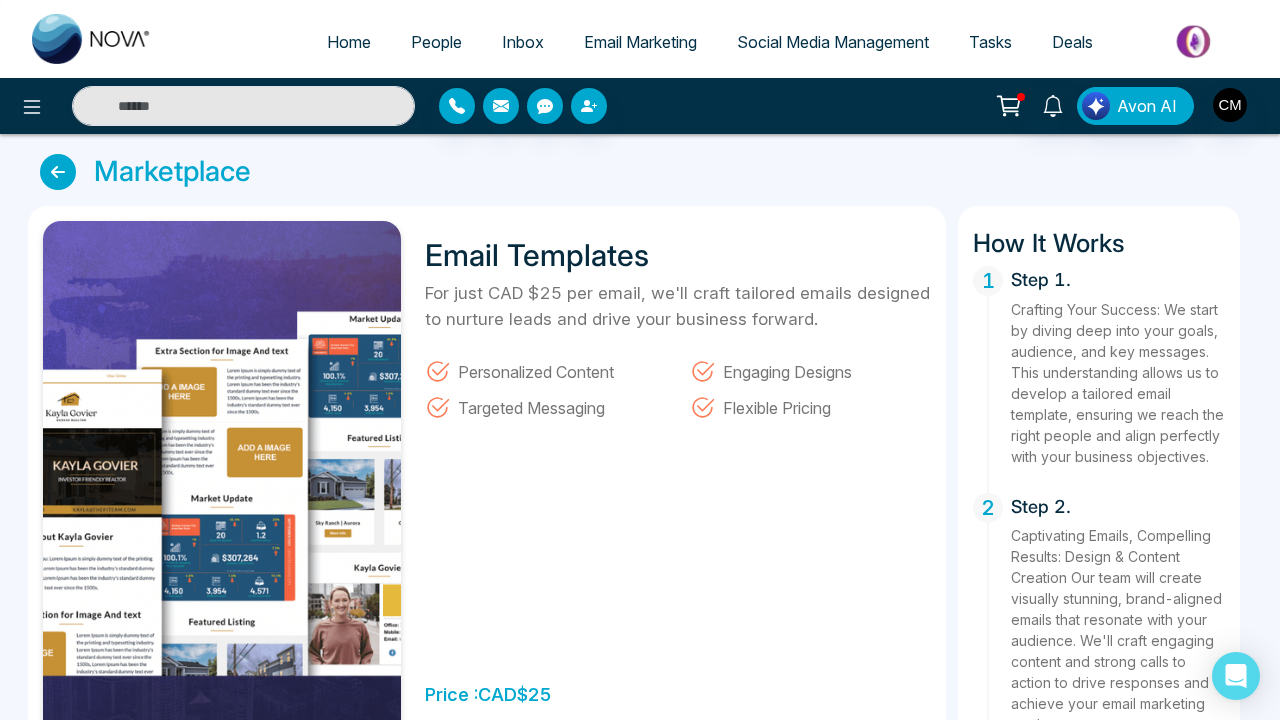 click at bounding box center [92, 39] 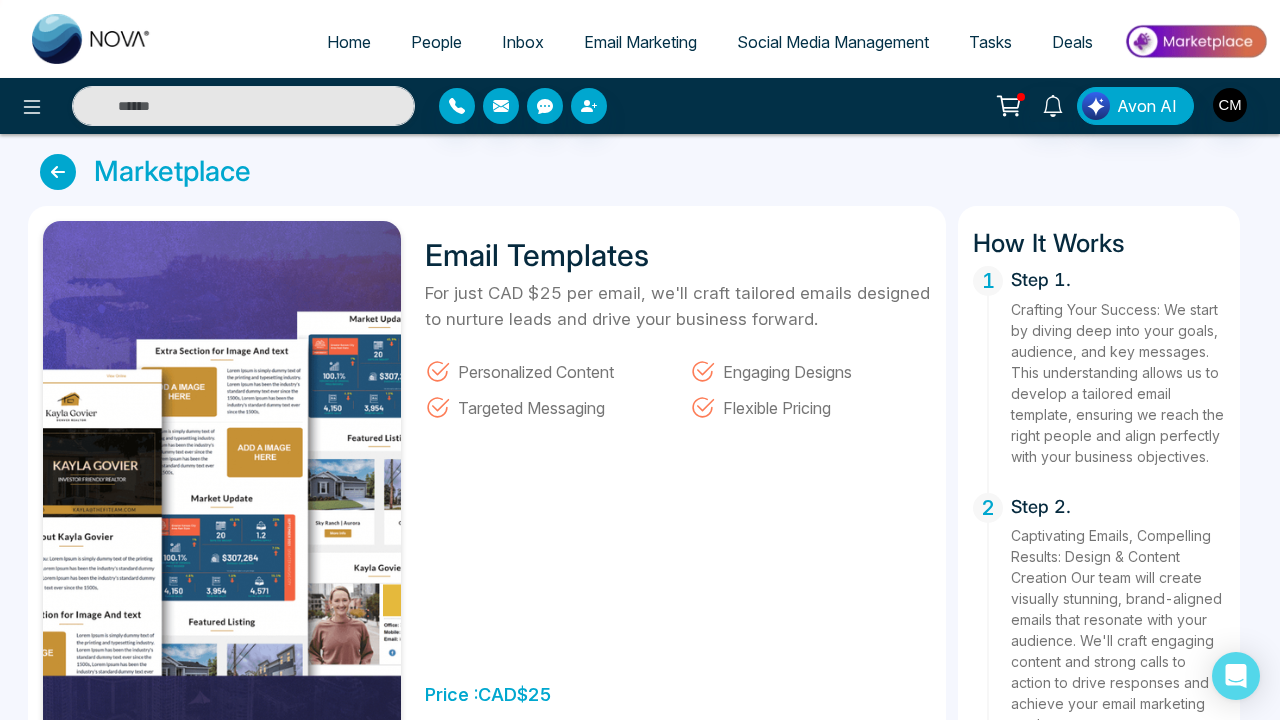 select on "*" 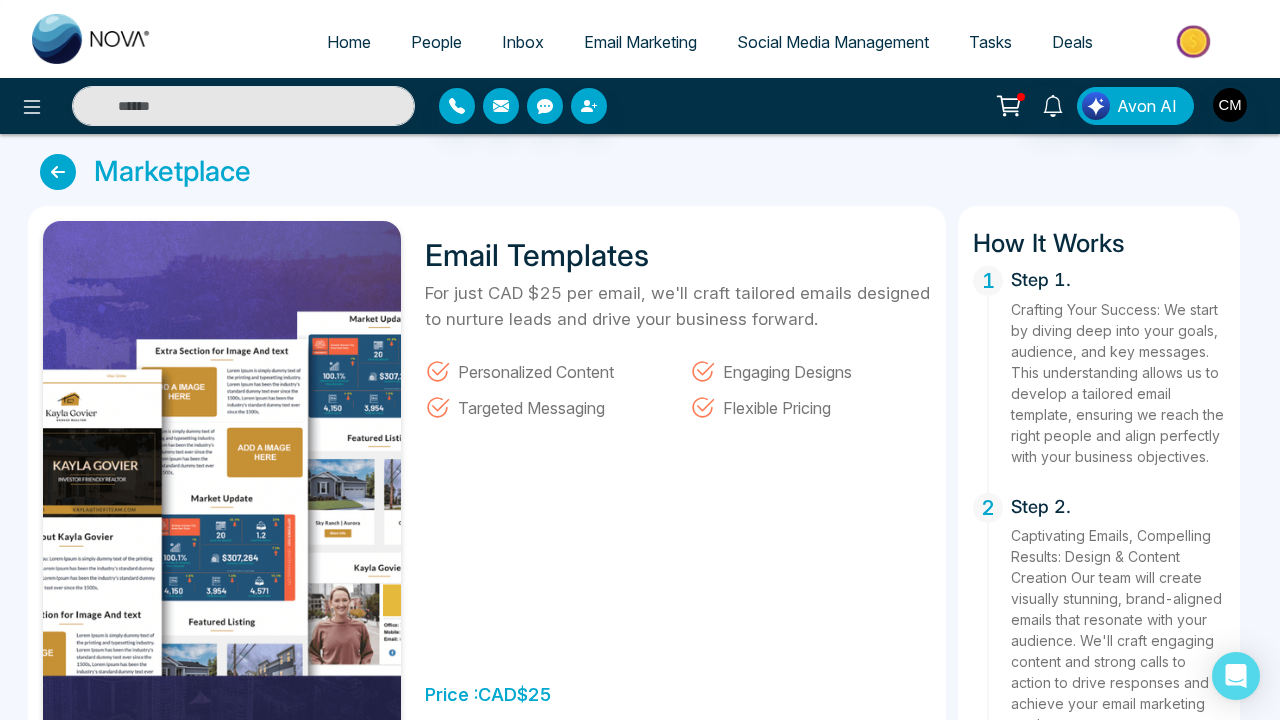 select on "*" 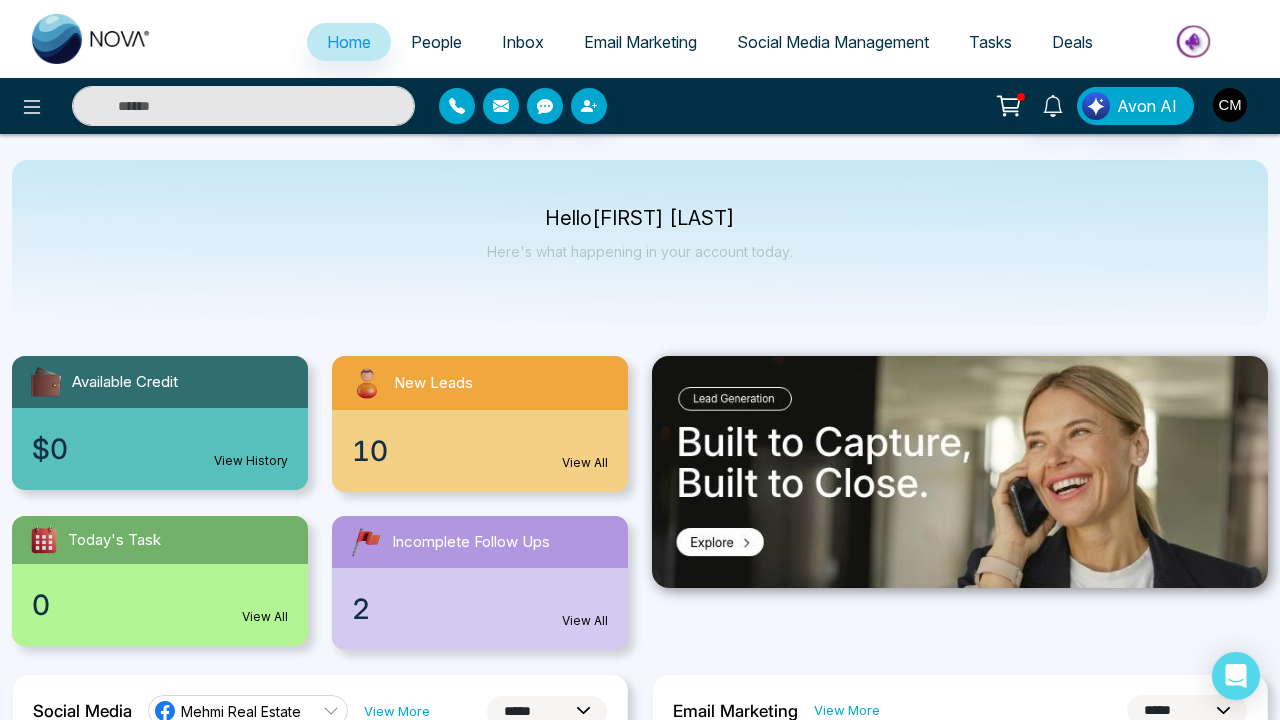 click on "10 View All" at bounding box center [480, 451] 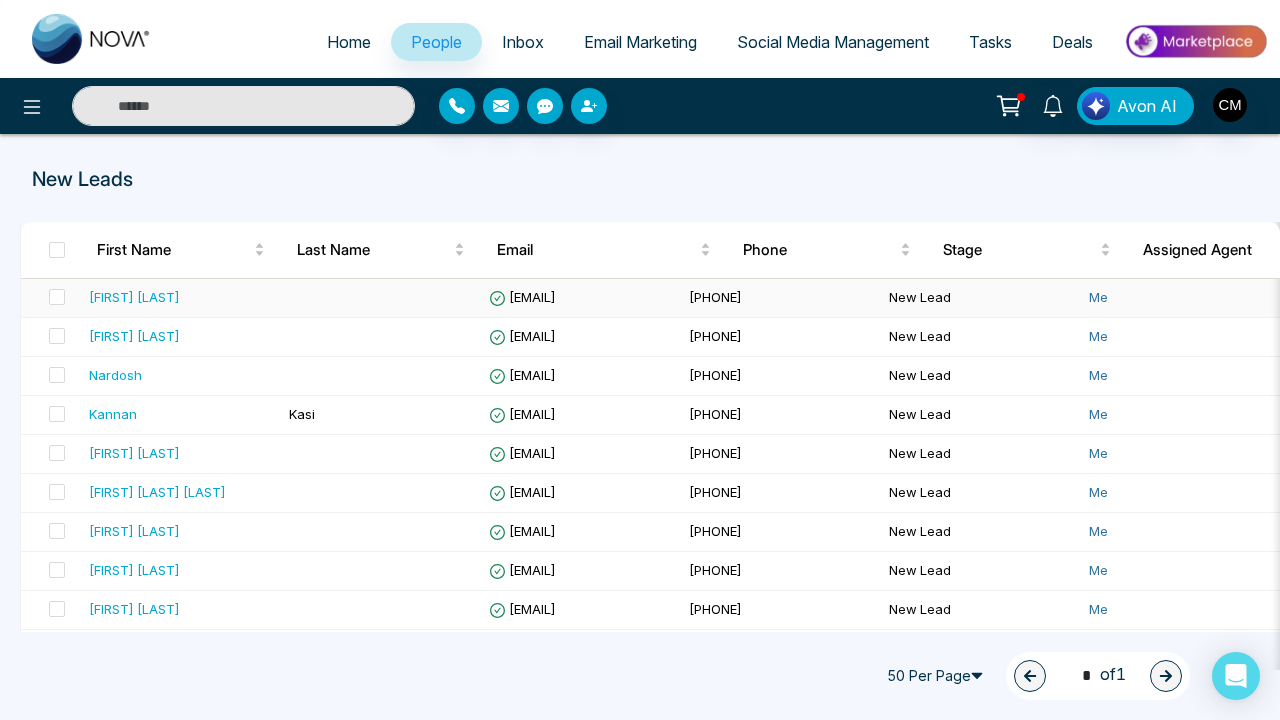 click at bounding box center [381, 298] 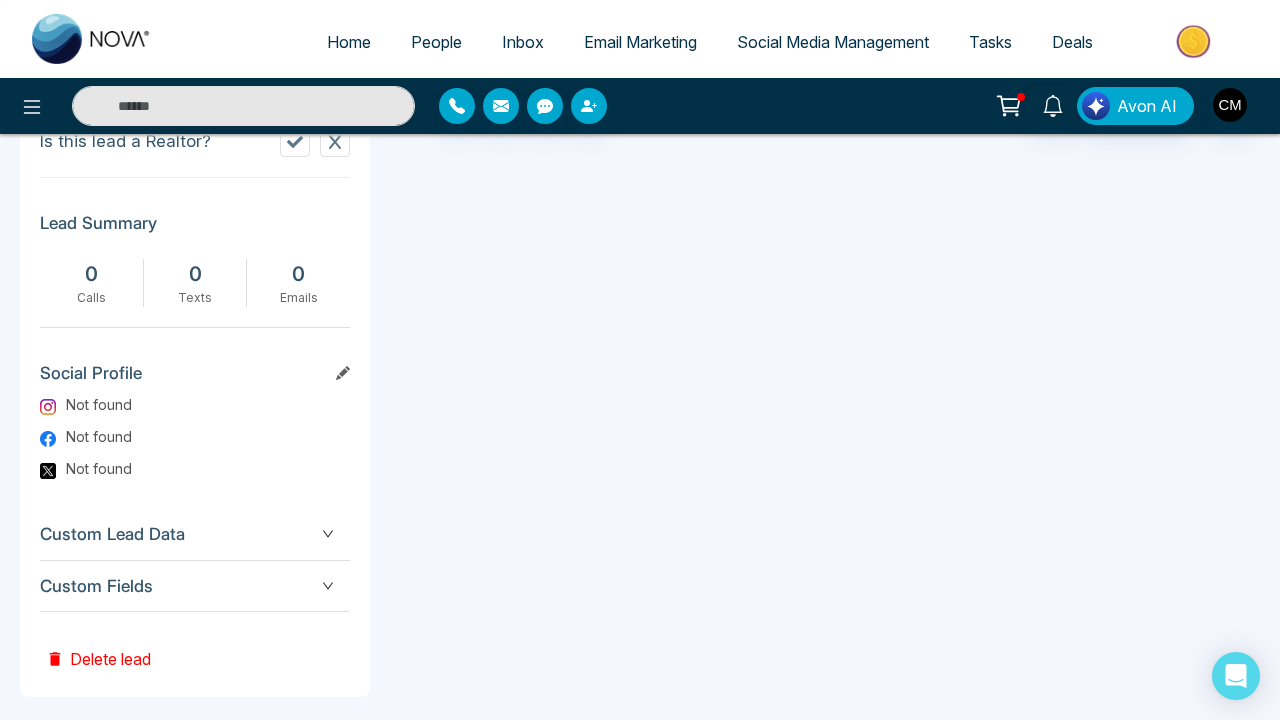 click on "Custom Fields" at bounding box center [195, 586] 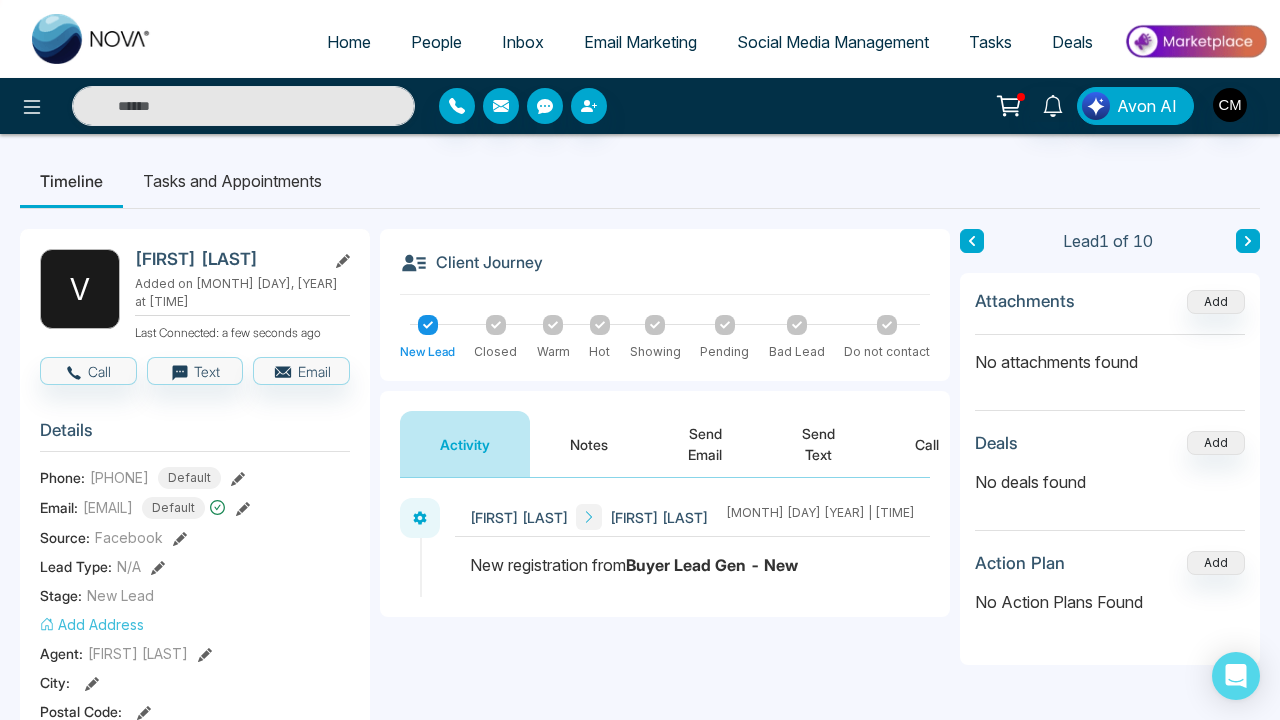 scroll, scrollTop: 0, scrollLeft: 0, axis: both 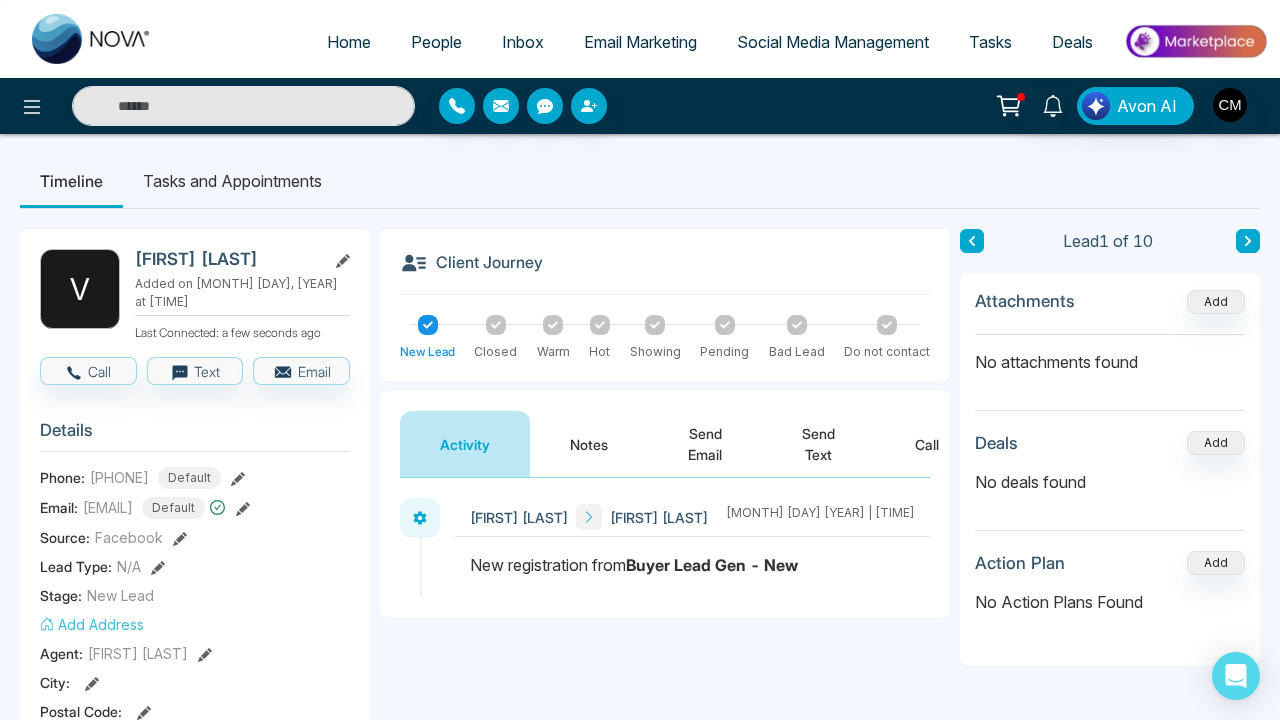 click at bounding box center [92, 39] 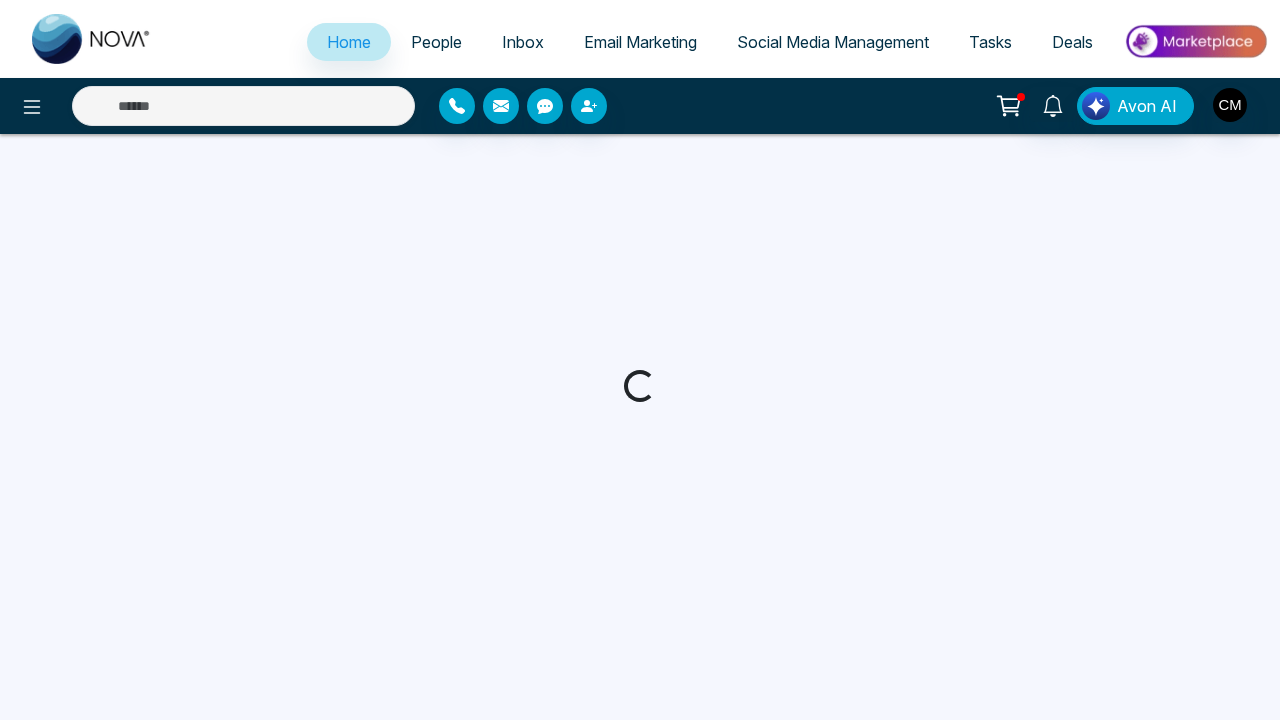 scroll, scrollTop: 0, scrollLeft: 0, axis: both 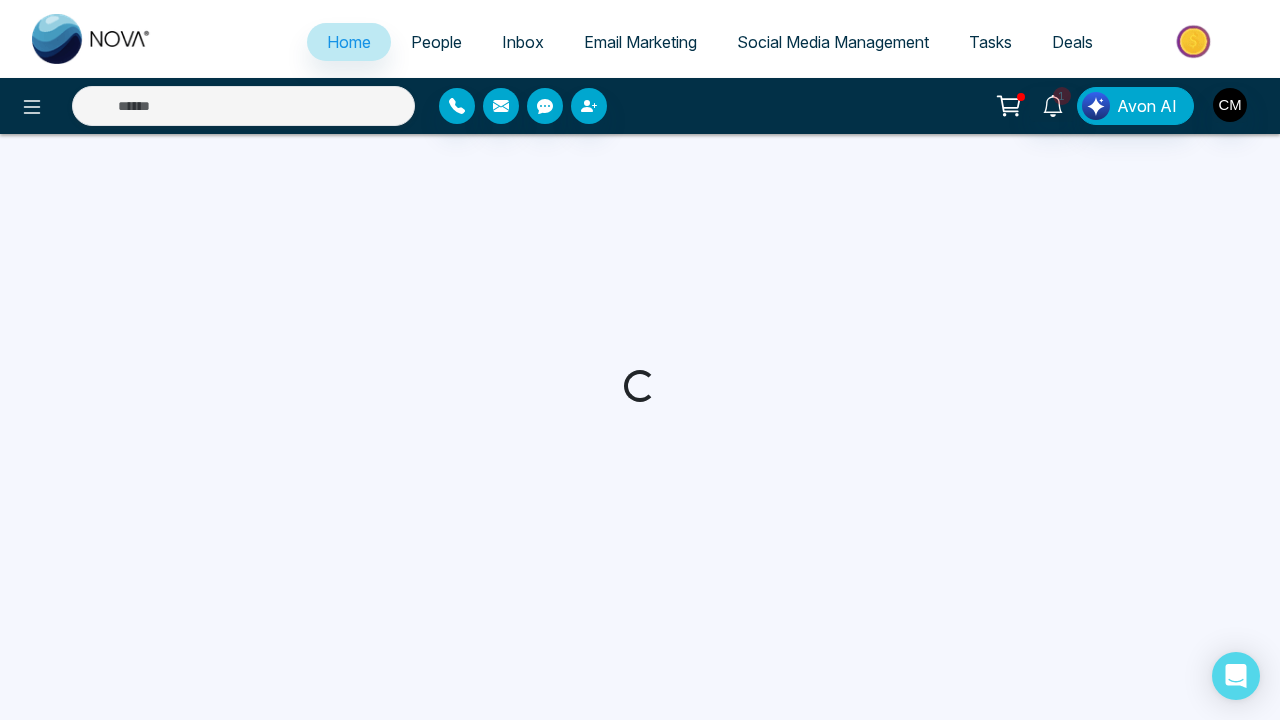 select on "*" 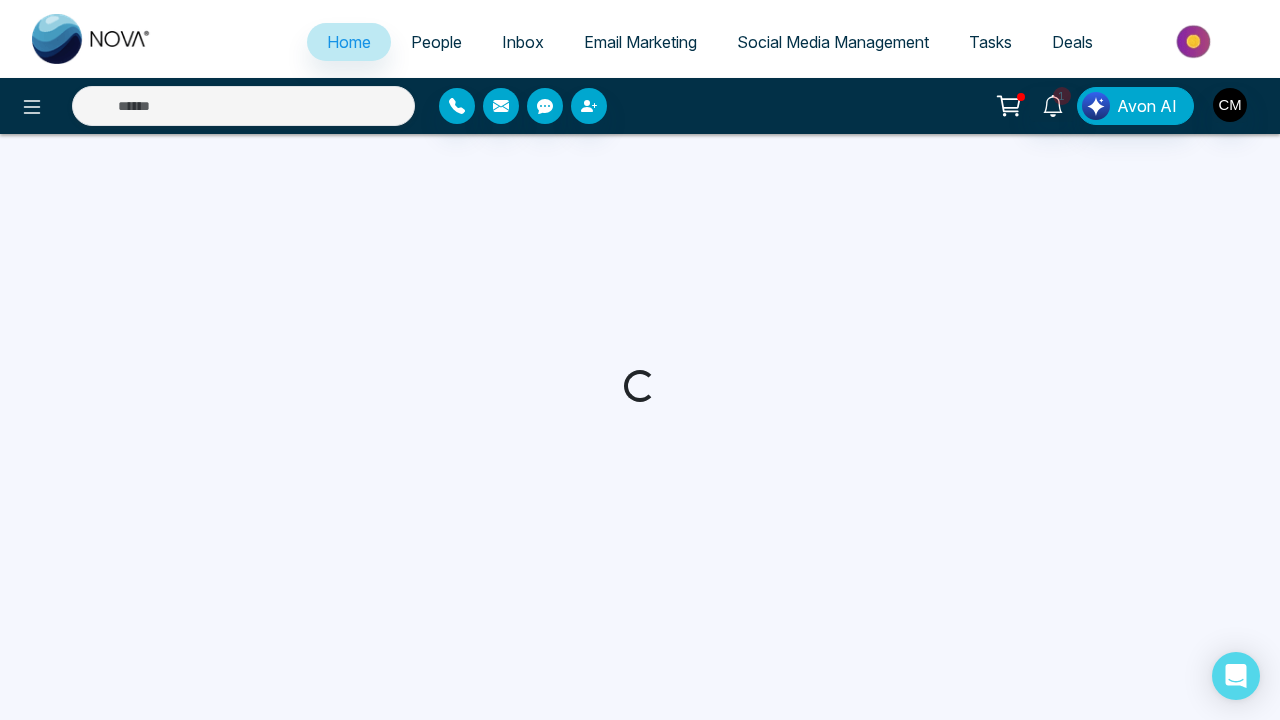 select on "*" 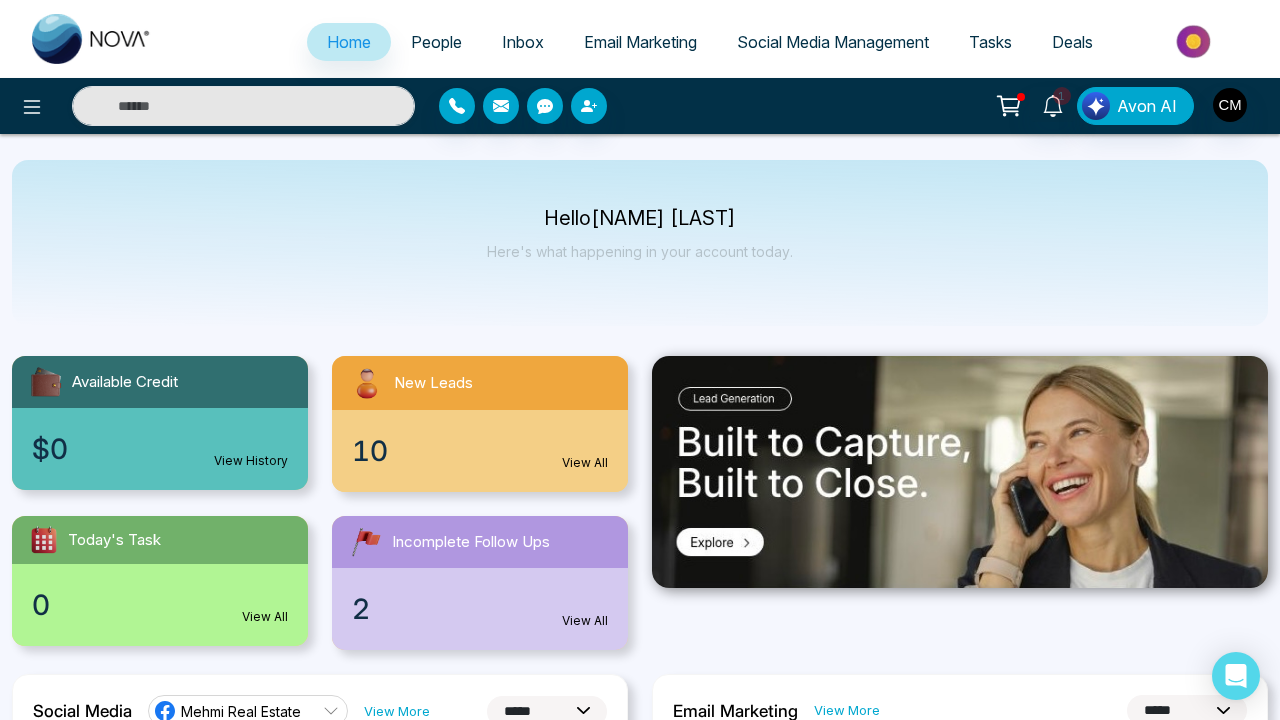 click 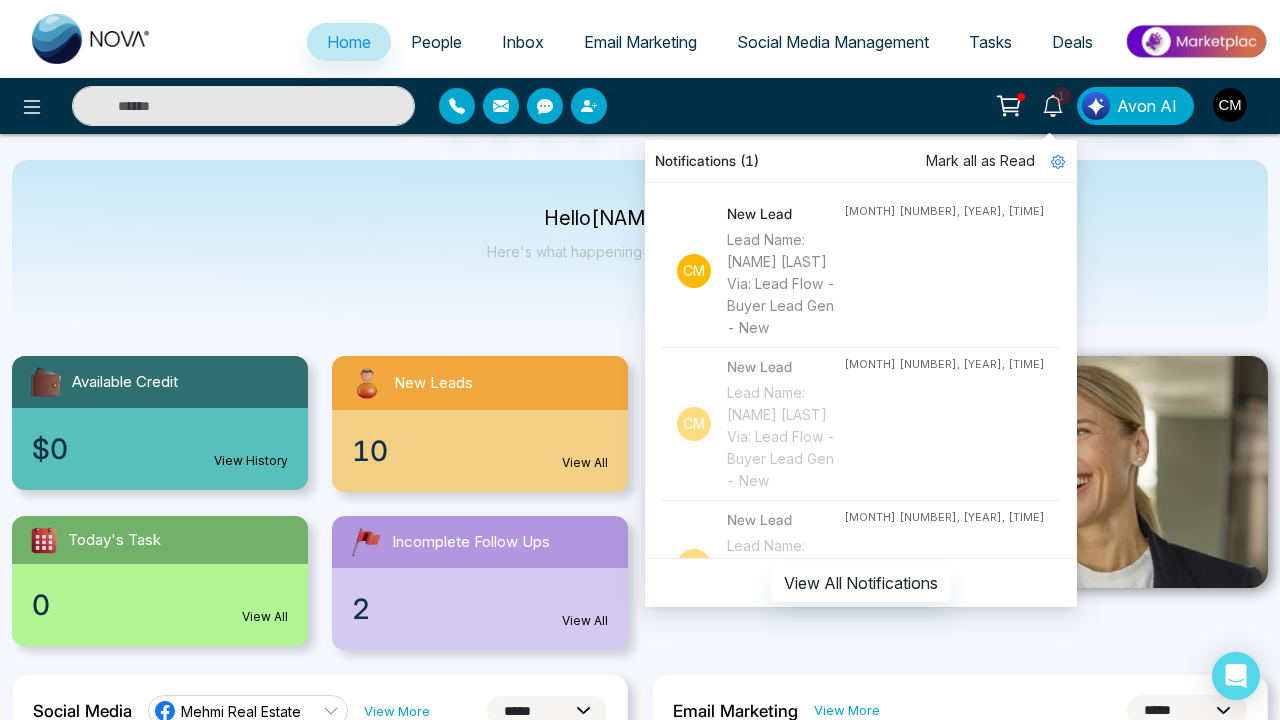 click on "Lead Name: [NAME] [LAST]
Via: Lead Flow - Buyer Lead Gen - New" at bounding box center (785, 284) 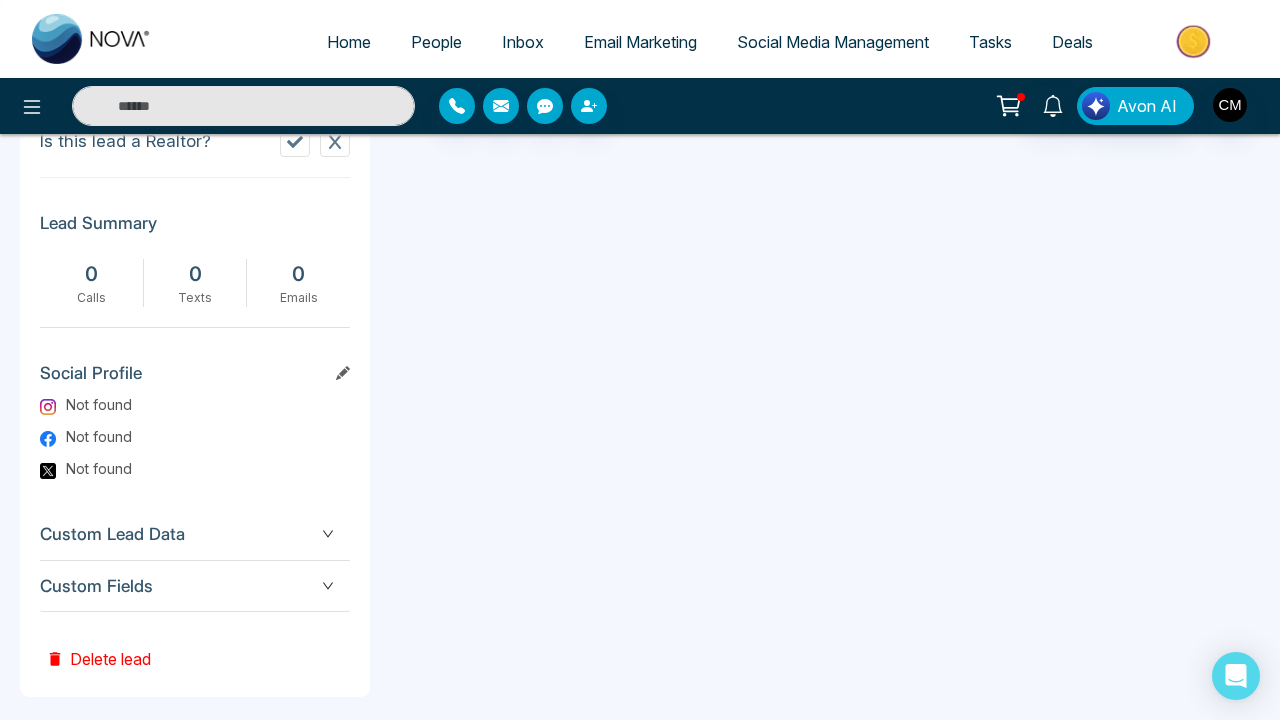 click on "Custom Lead Data" at bounding box center [195, 534] 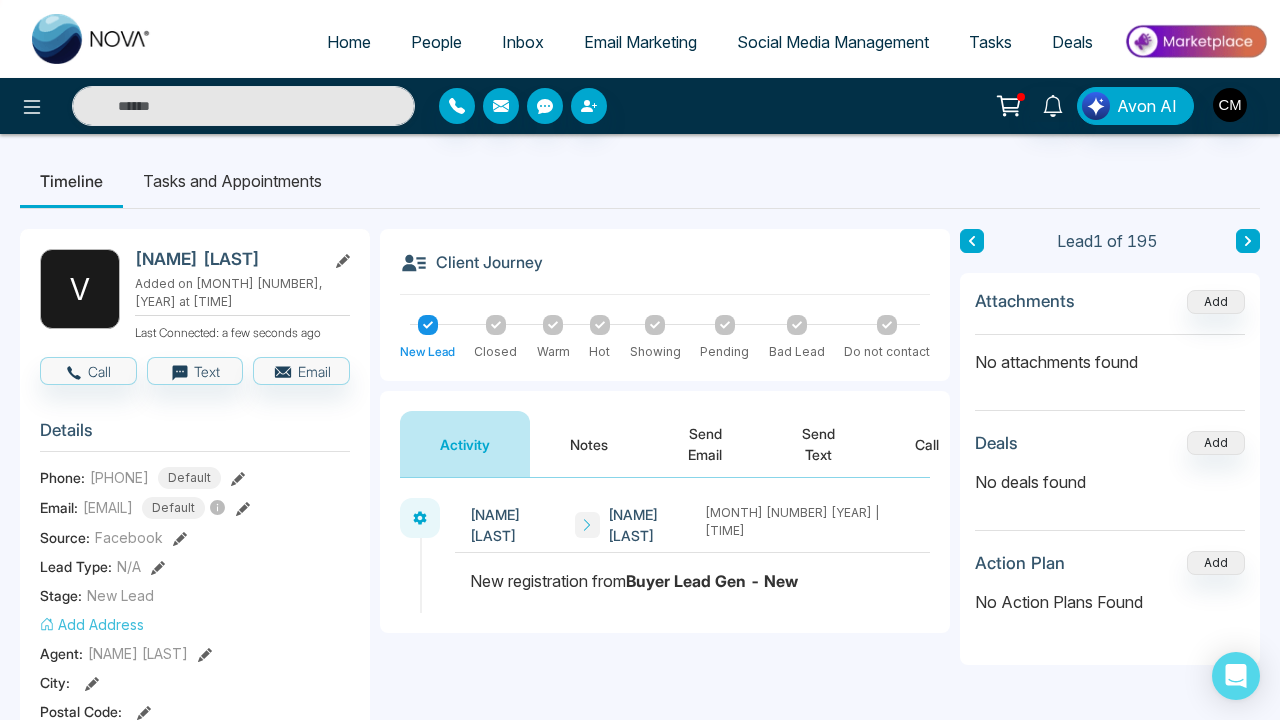 scroll, scrollTop: 0, scrollLeft: 0, axis: both 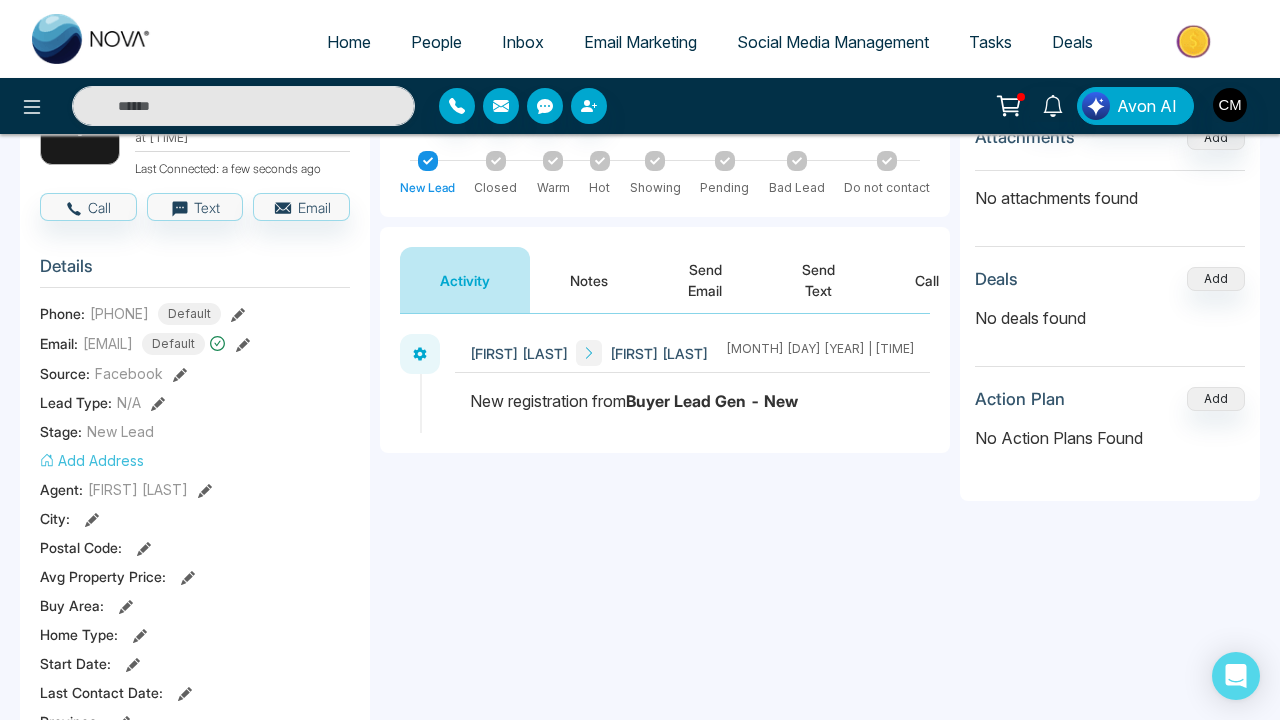 click on "Notes" at bounding box center [589, 280] 